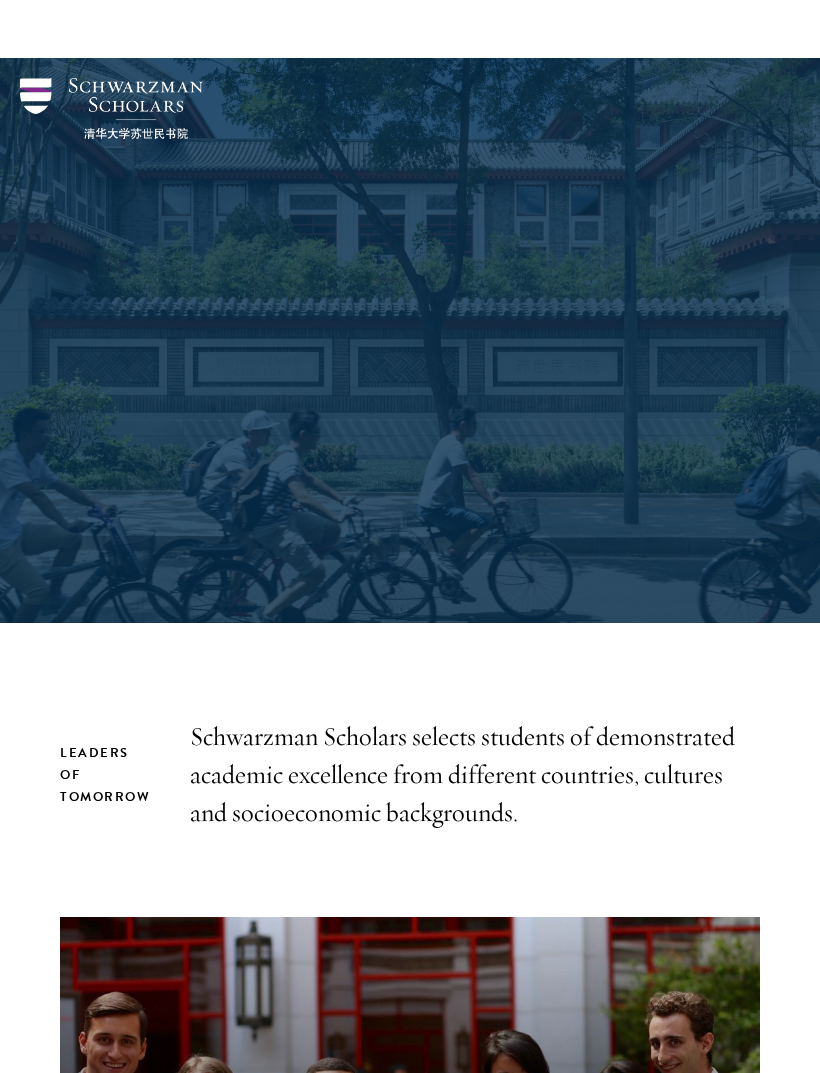 scroll, scrollTop: 0, scrollLeft: 0, axis: both 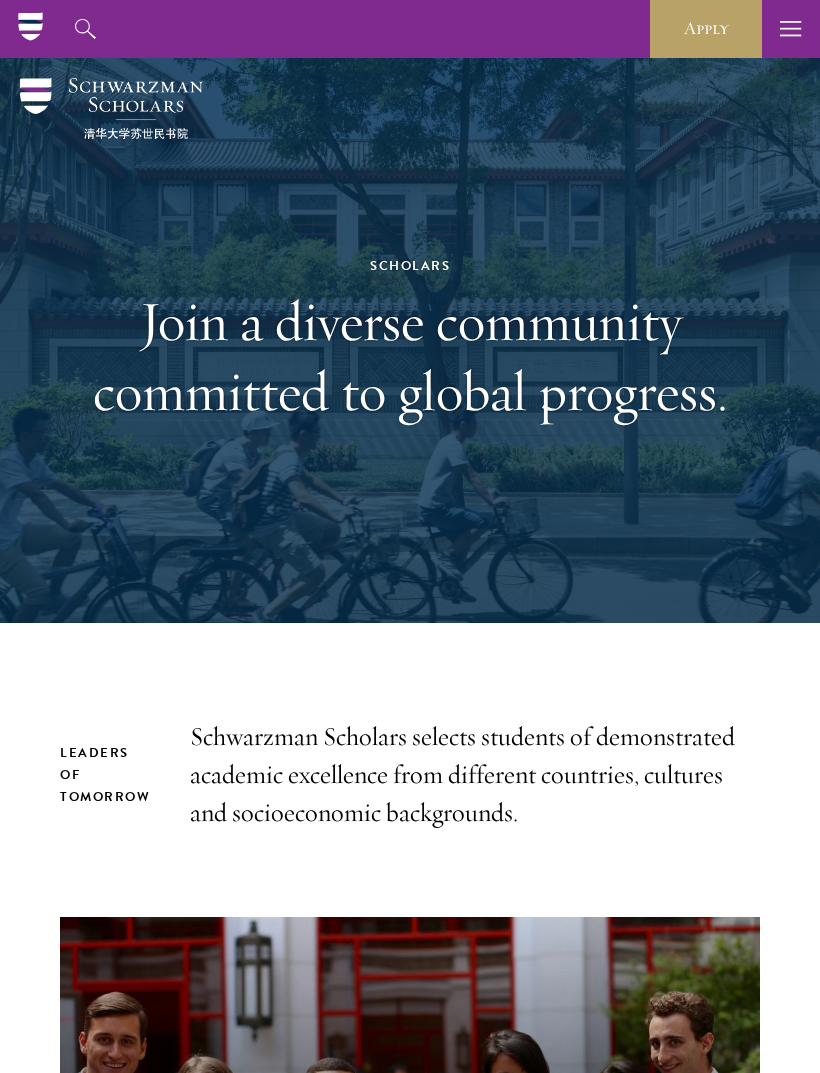 click 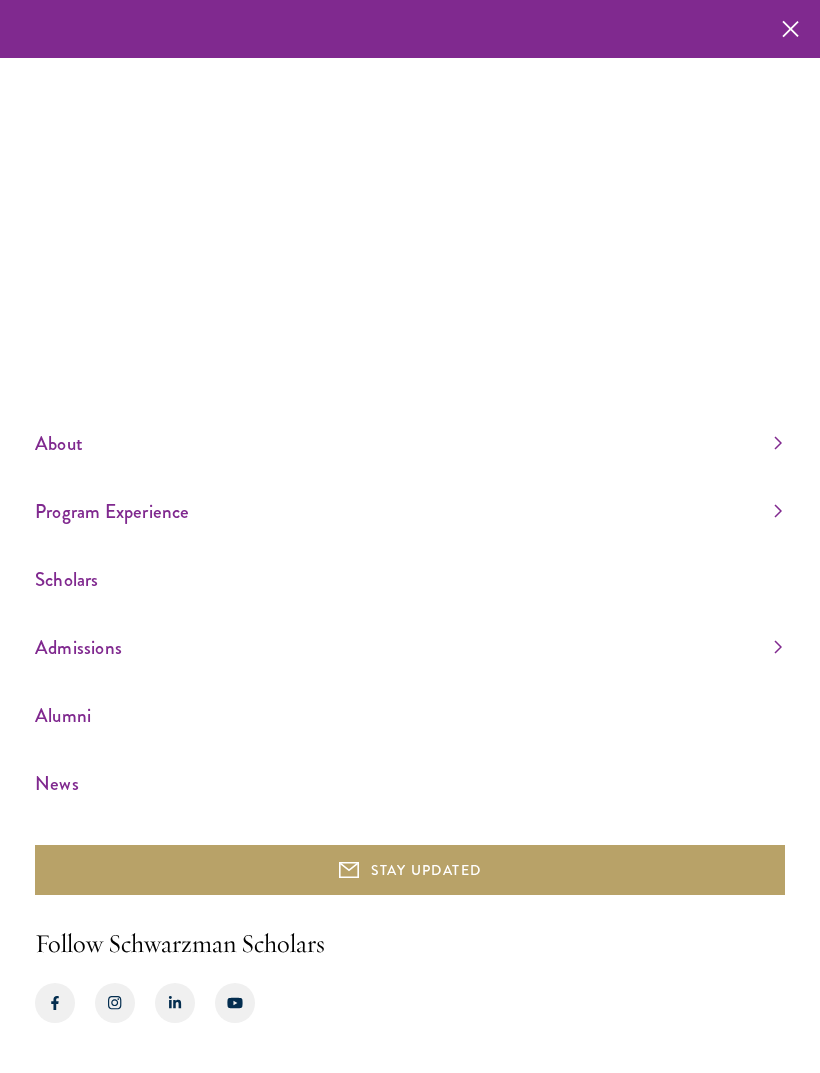 click on "Scholars" at bounding box center (408, 579) 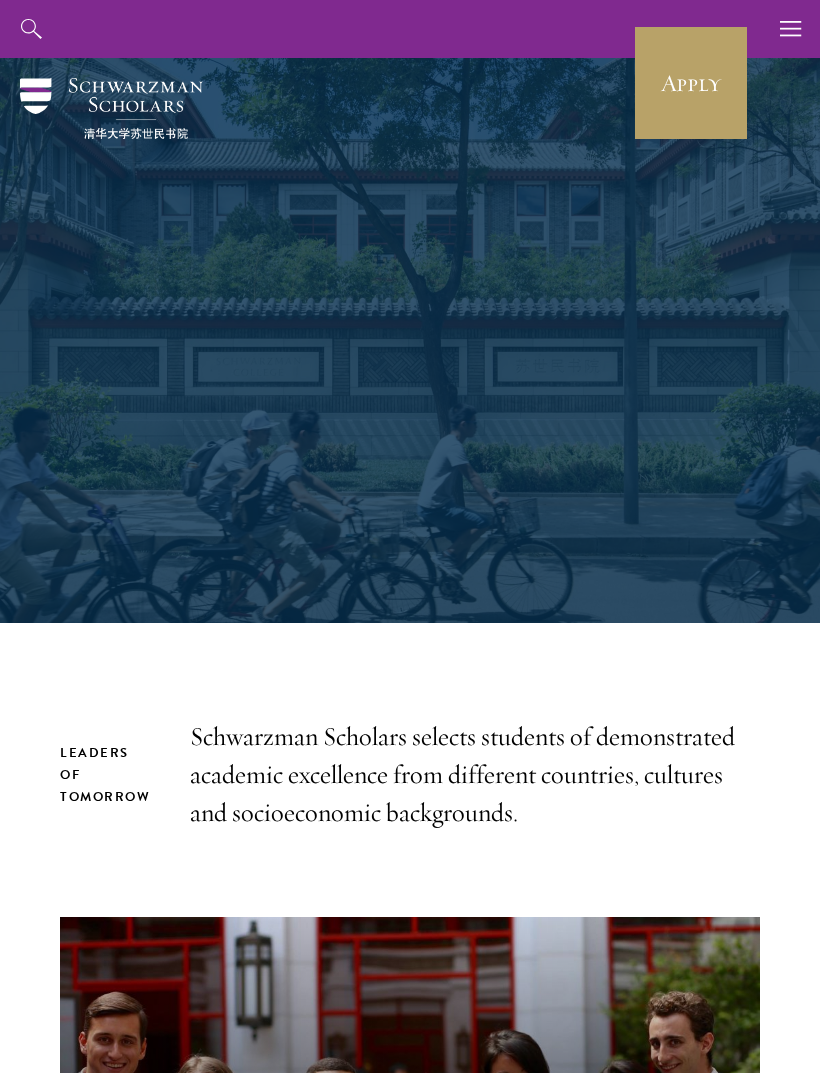scroll, scrollTop: 0, scrollLeft: 0, axis: both 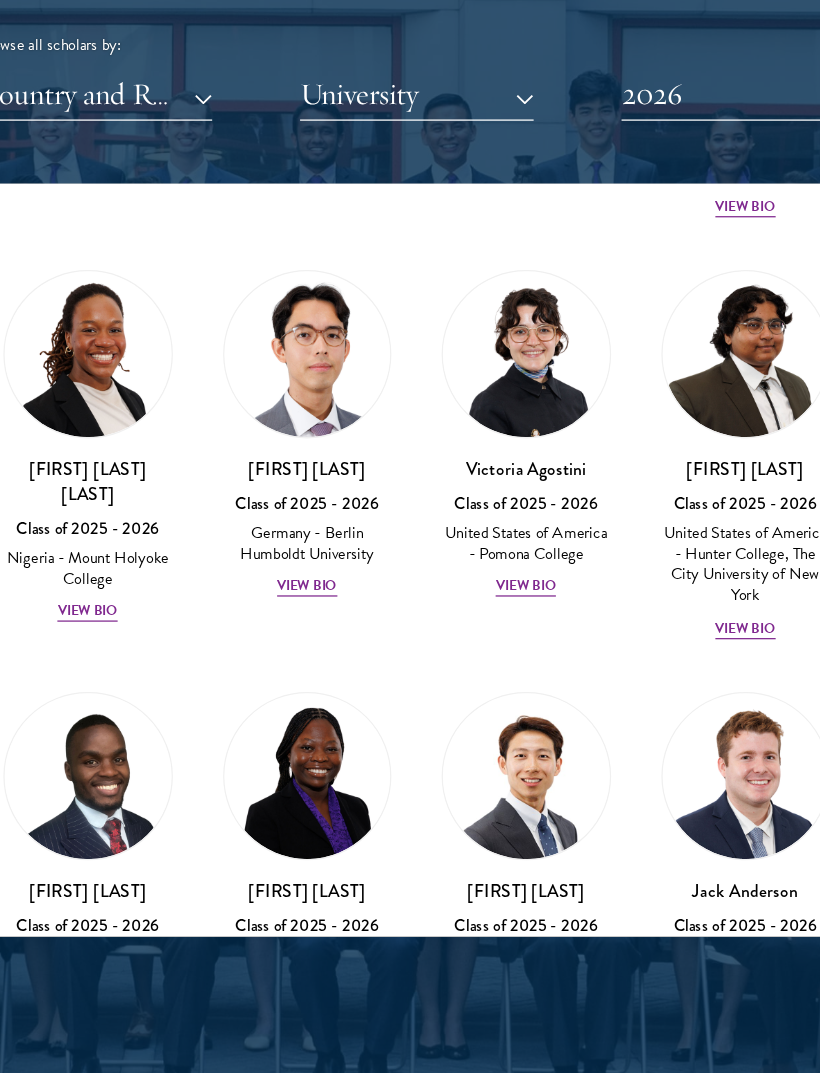 click on "Country and Region" at bounding box center (153, 199) 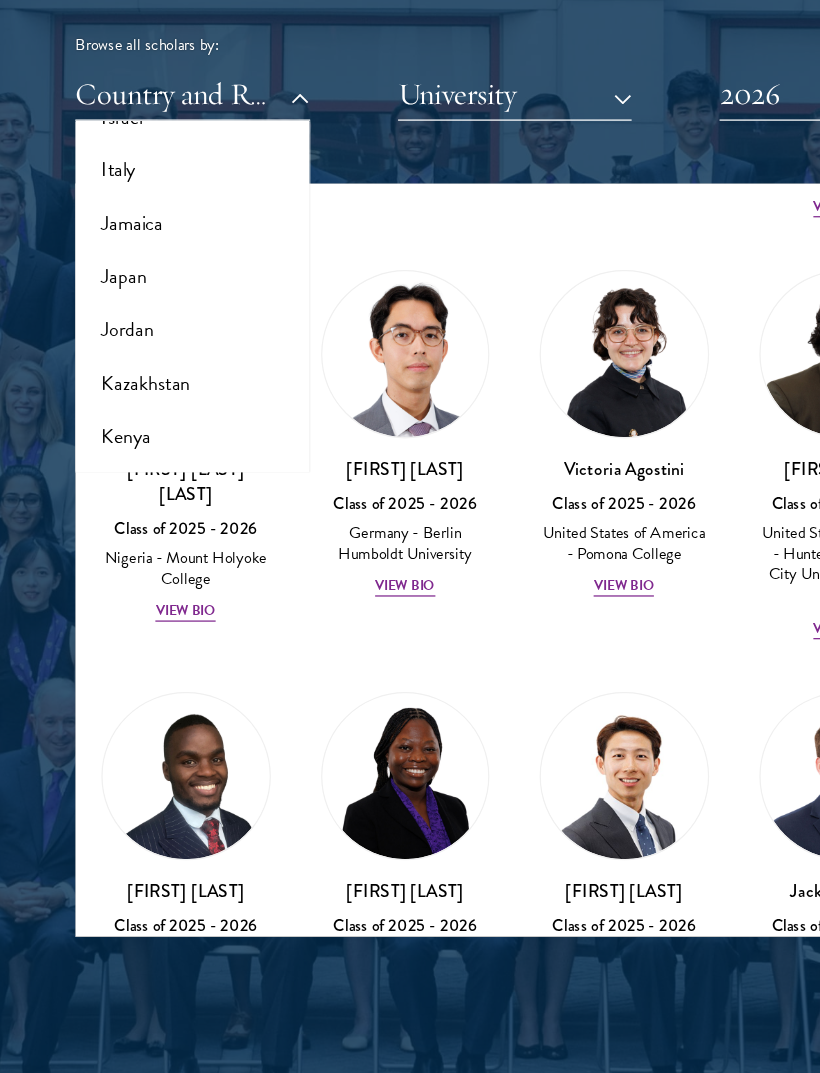 scroll, scrollTop: 1816, scrollLeft: 0, axis: vertical 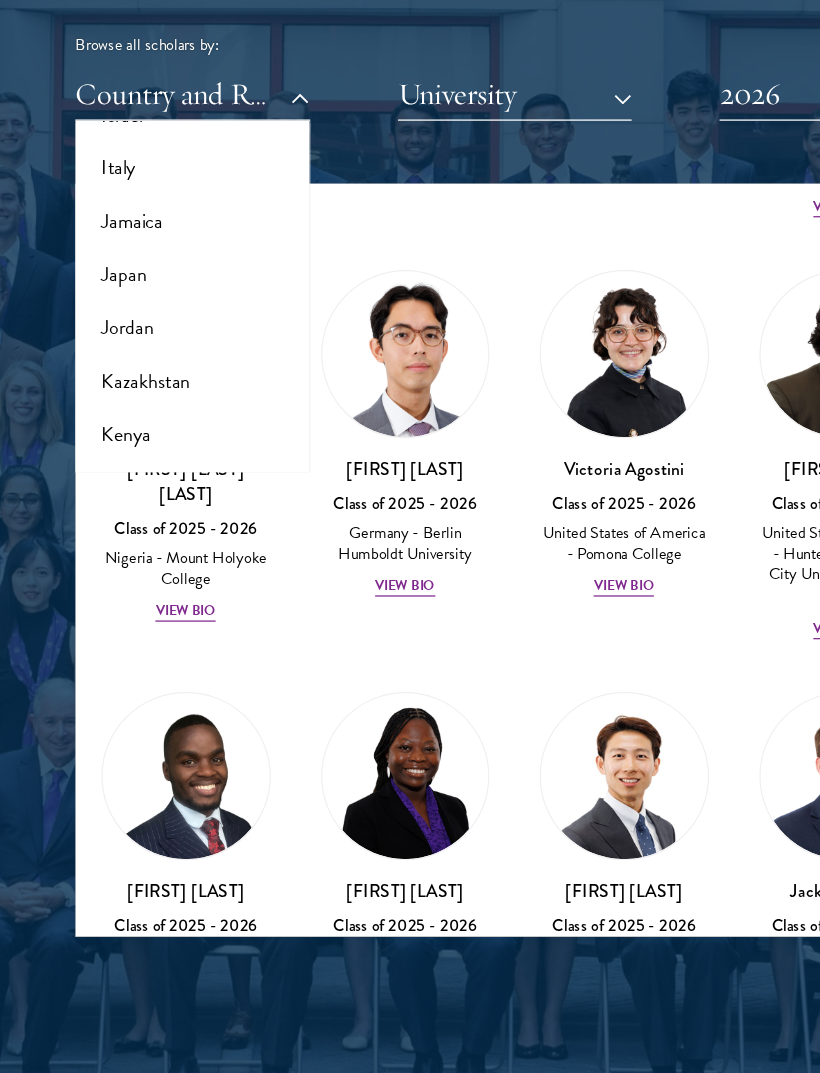 click on "Japan" at bounding box center (153, 343) 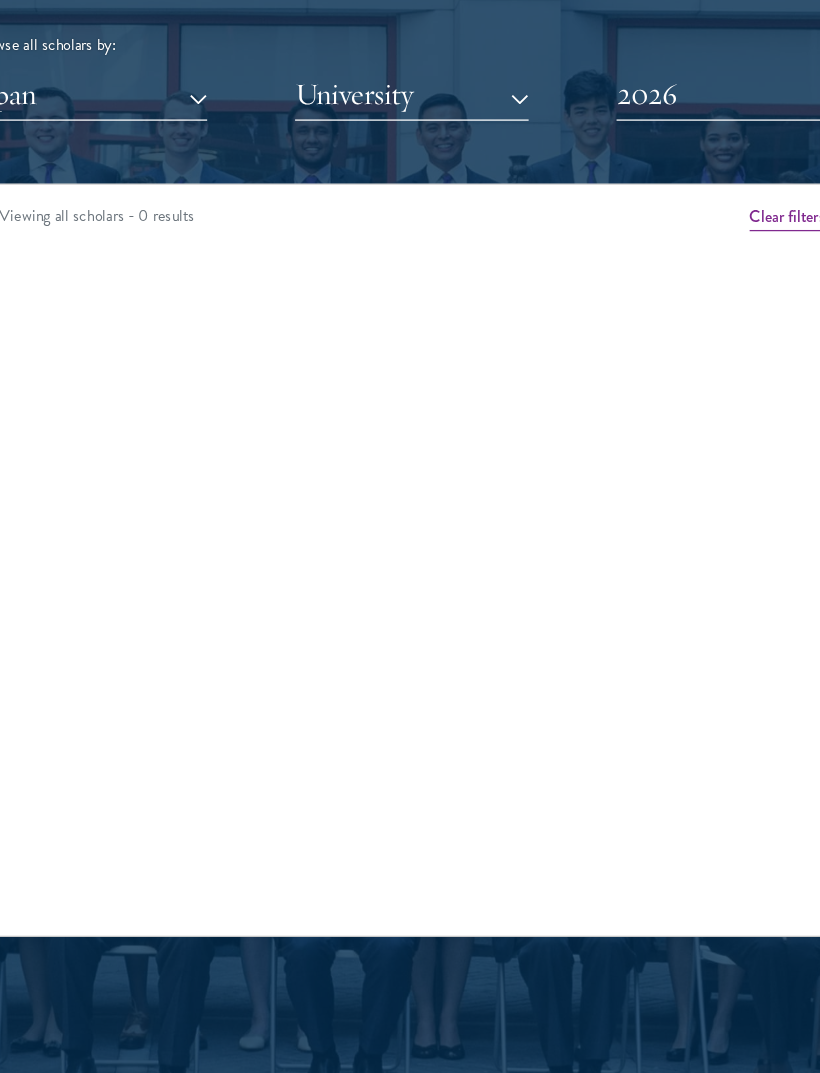 click on "2026" at bounding box center (666, 199) 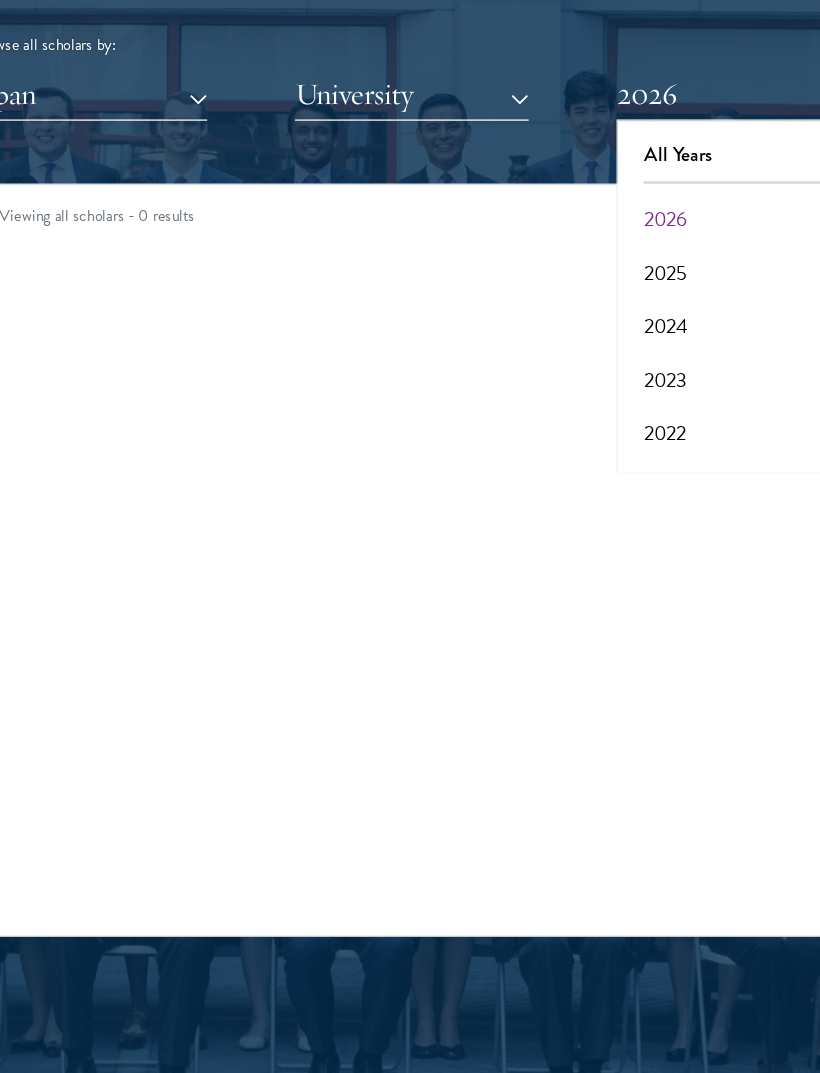 click on "All Years" at bounding box center (666, 247) 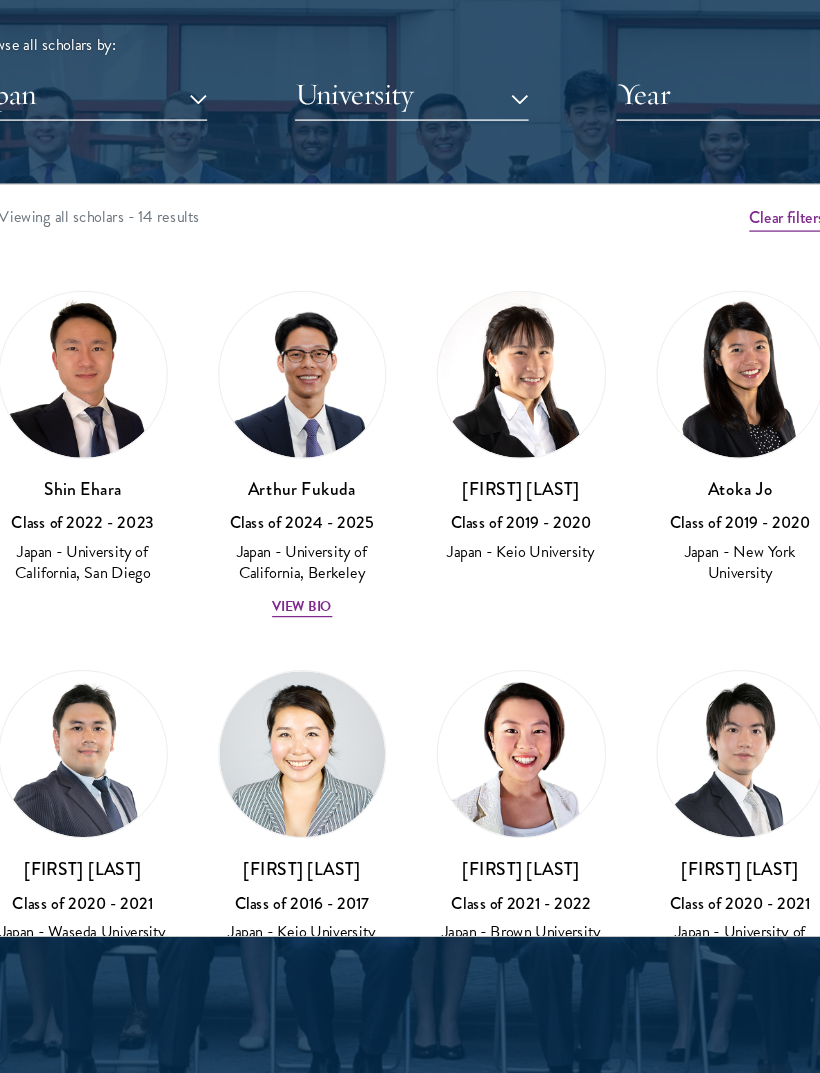 scroll, scrollTop: 0, scrollLeft: 0, axis: both 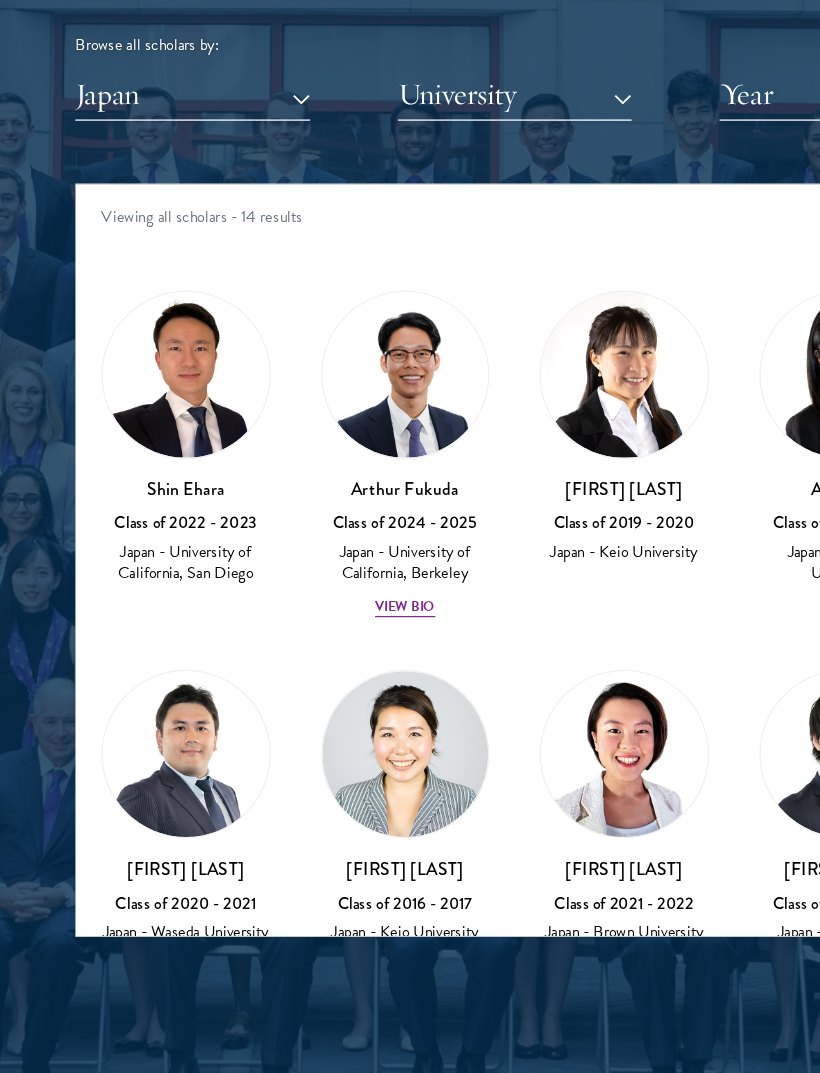 click on "Japan" at bounding box center [153, 199] 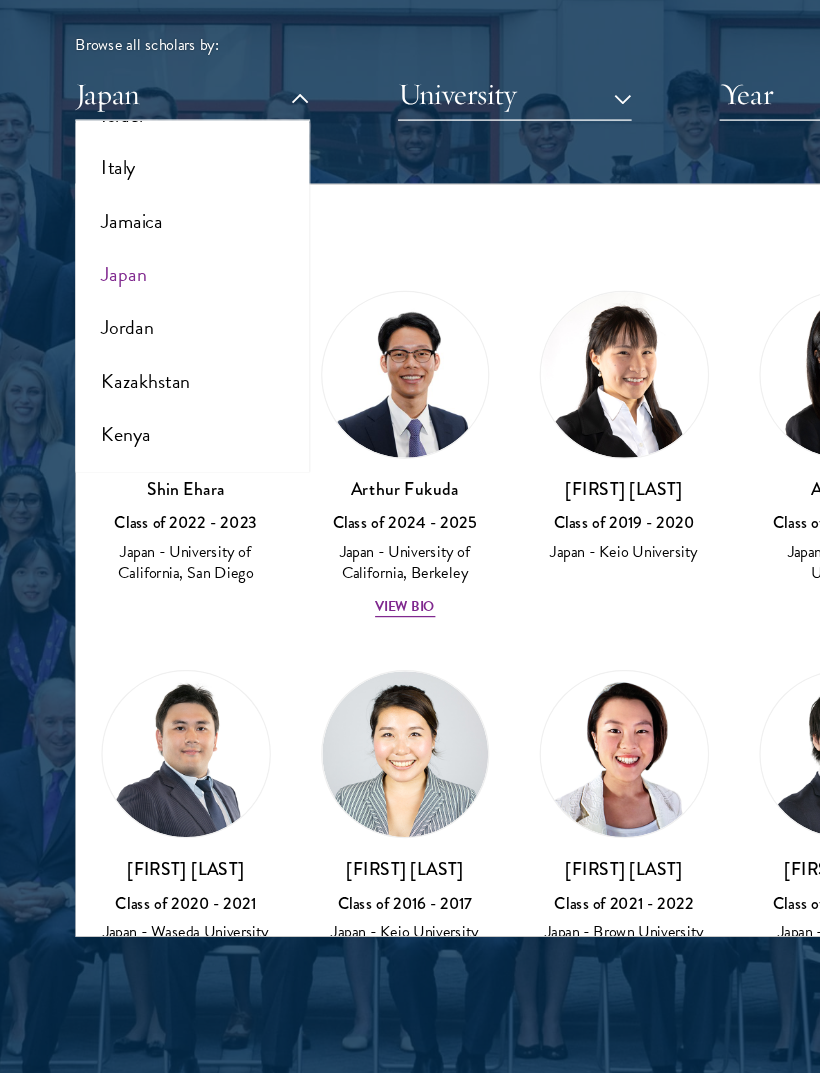 click on "Kazakhstan" at bounding box center [153, 428] 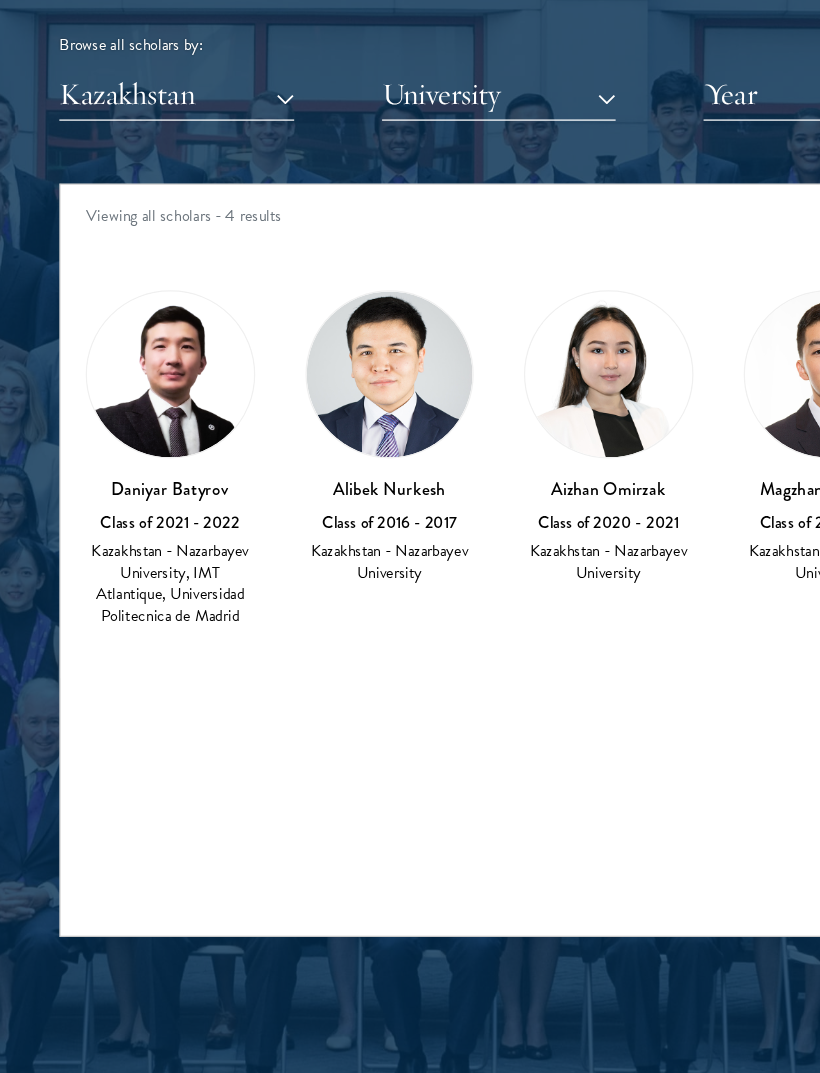 click on "Kazakhstan" at bounding box center (153, 199) 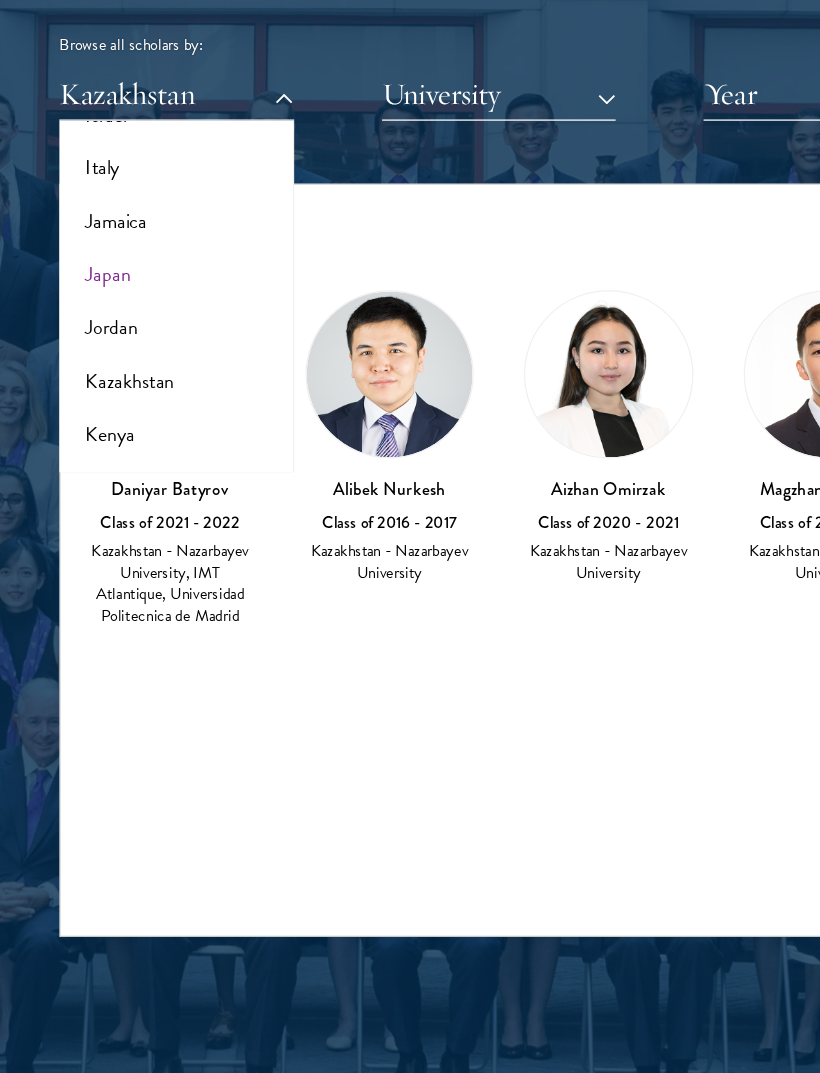 click on "Jordan" at bounding box center (153, 385) 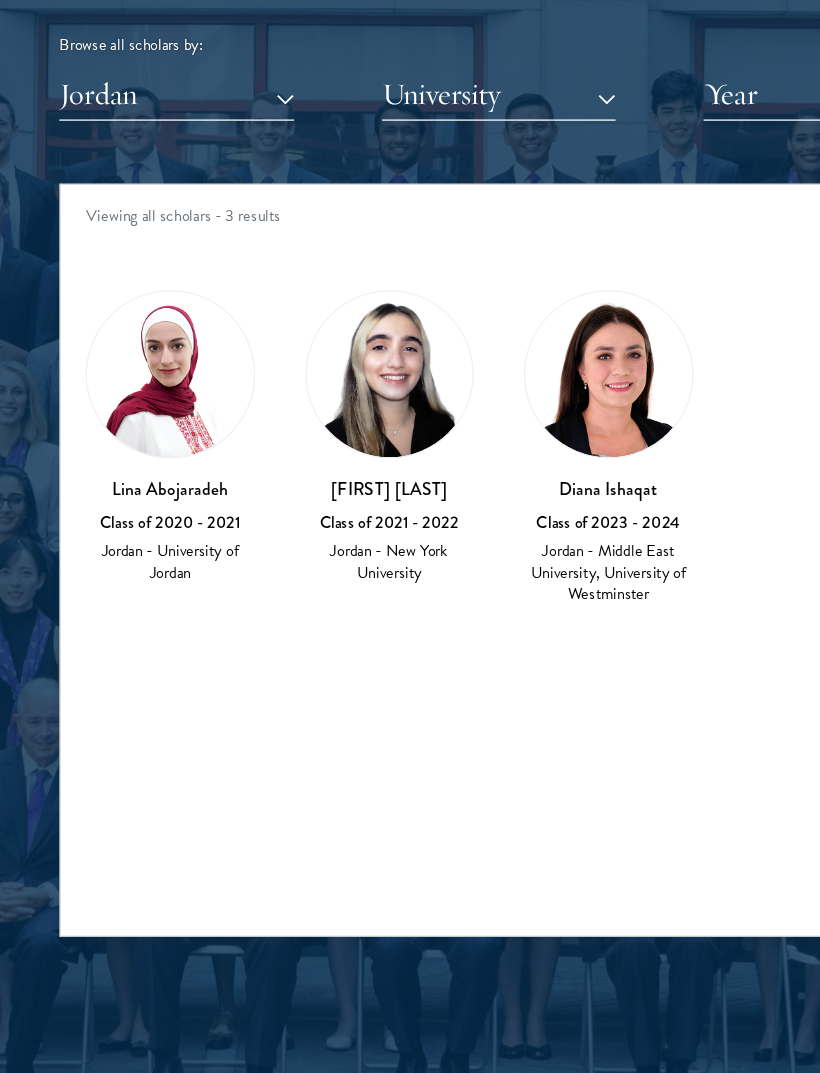 click on "Jordan" at bounding box center [153, 199] 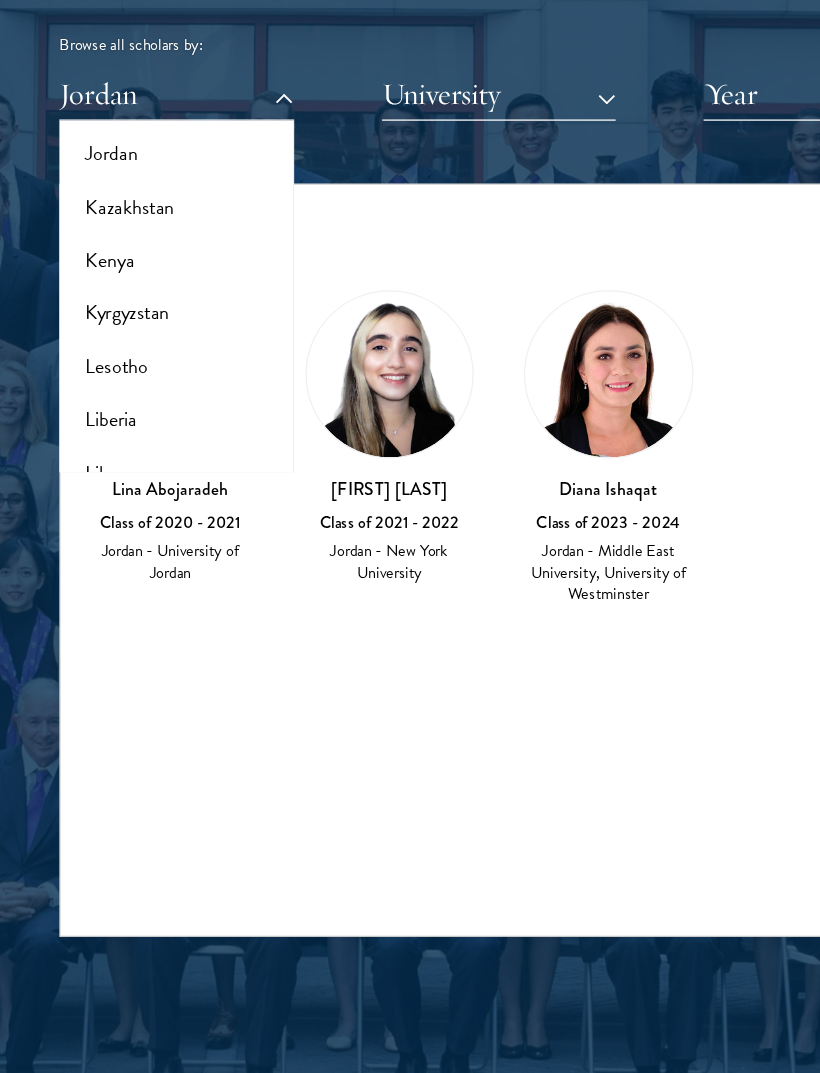 scroll, scrollTop: 1963, scrollLeft: 0, axis: vertical 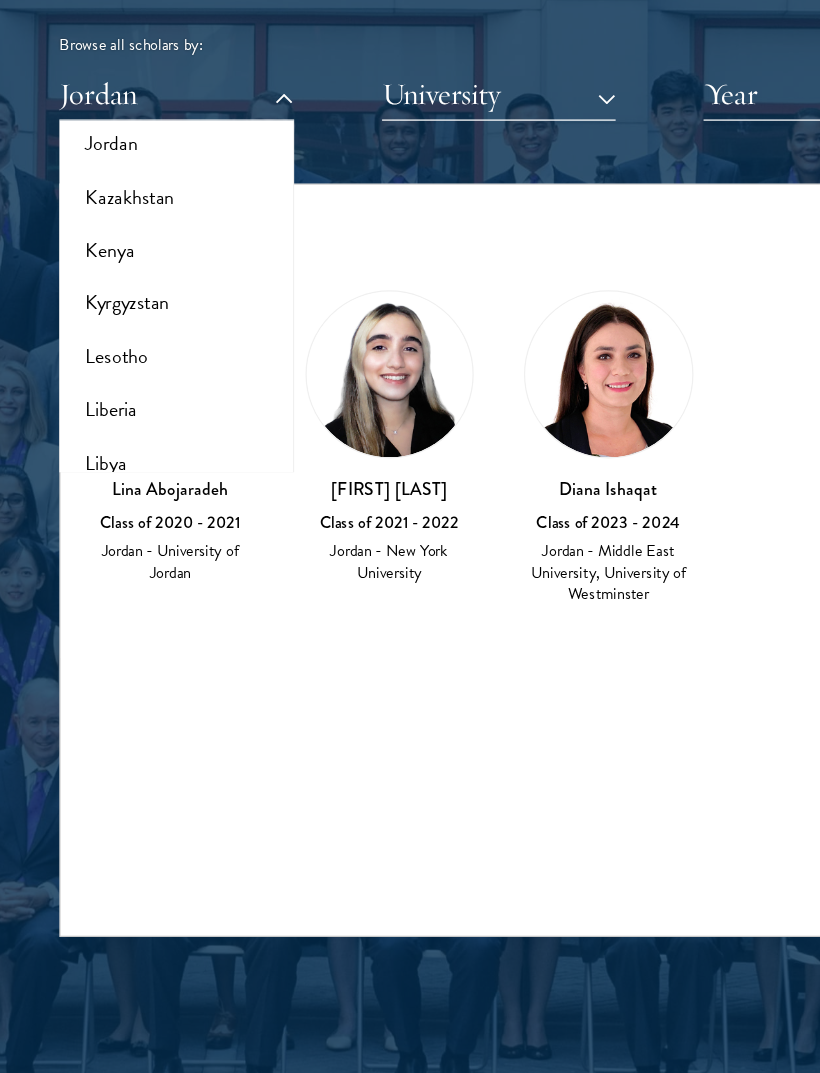 click on "Kenya" at bounding box center [153, 323] 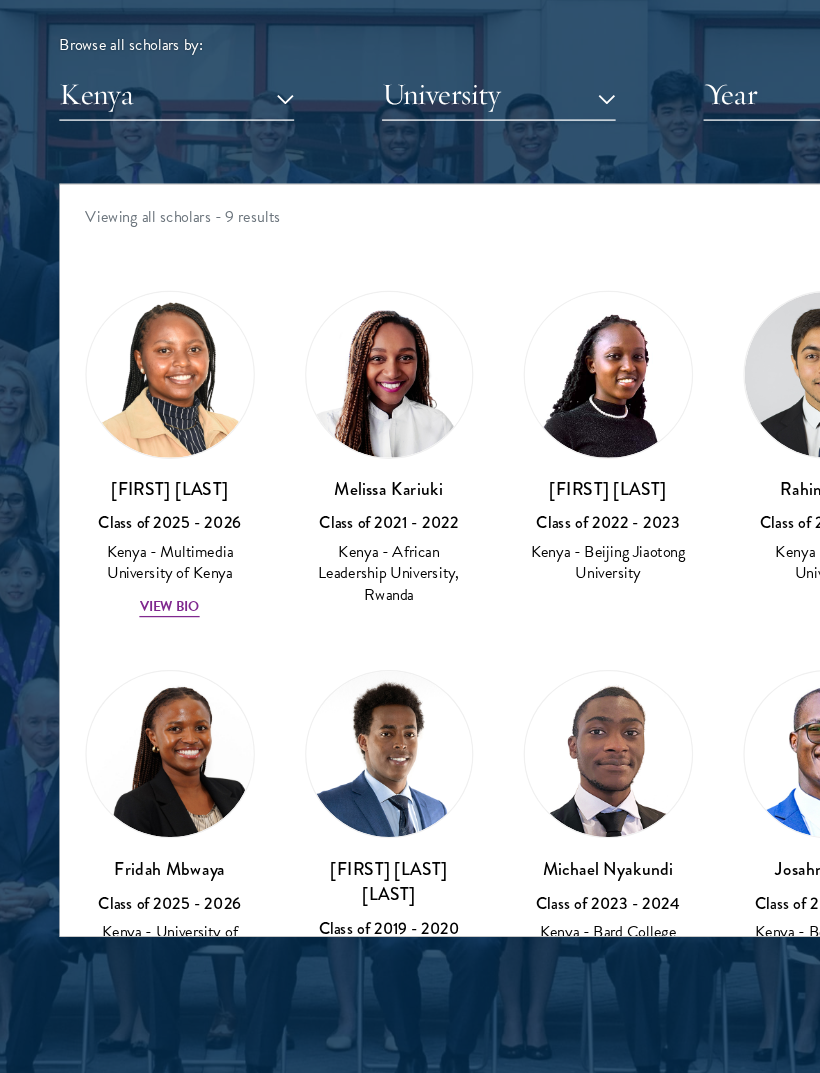 click on "Kenya" at bounding box center [153, 199] 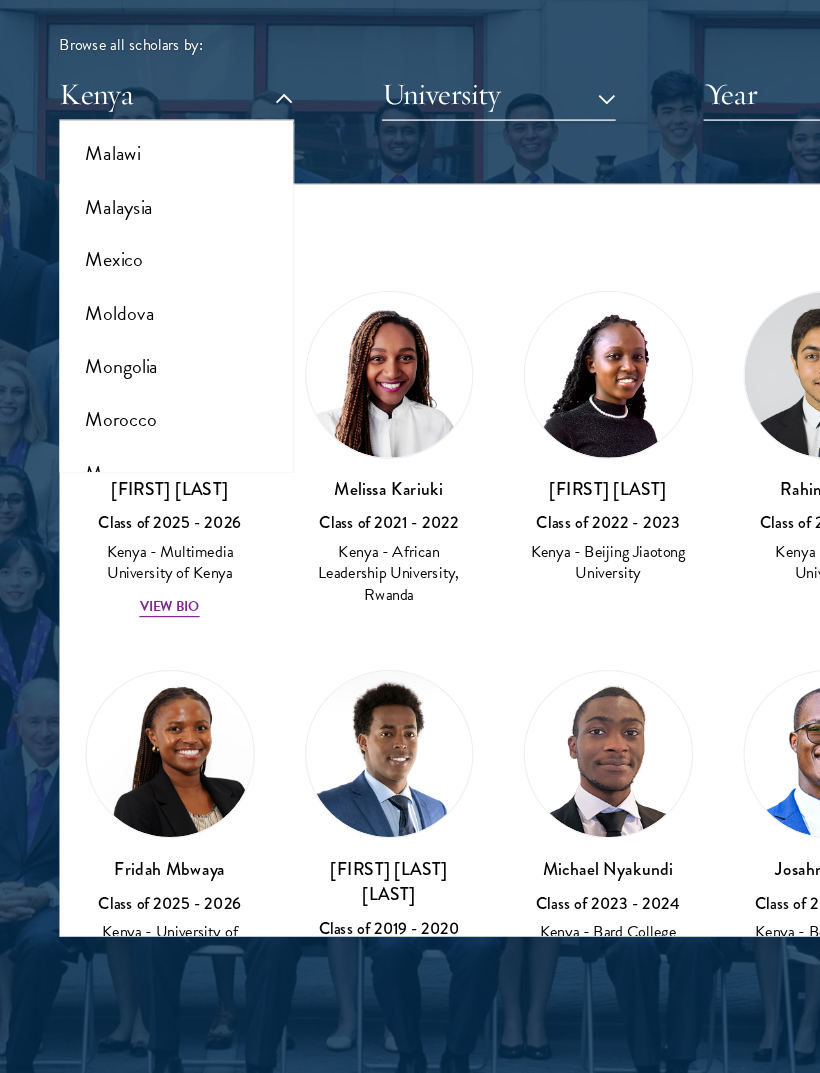 scroll, scrollTop: 2295, scrollLeft: 0, axis: vertical 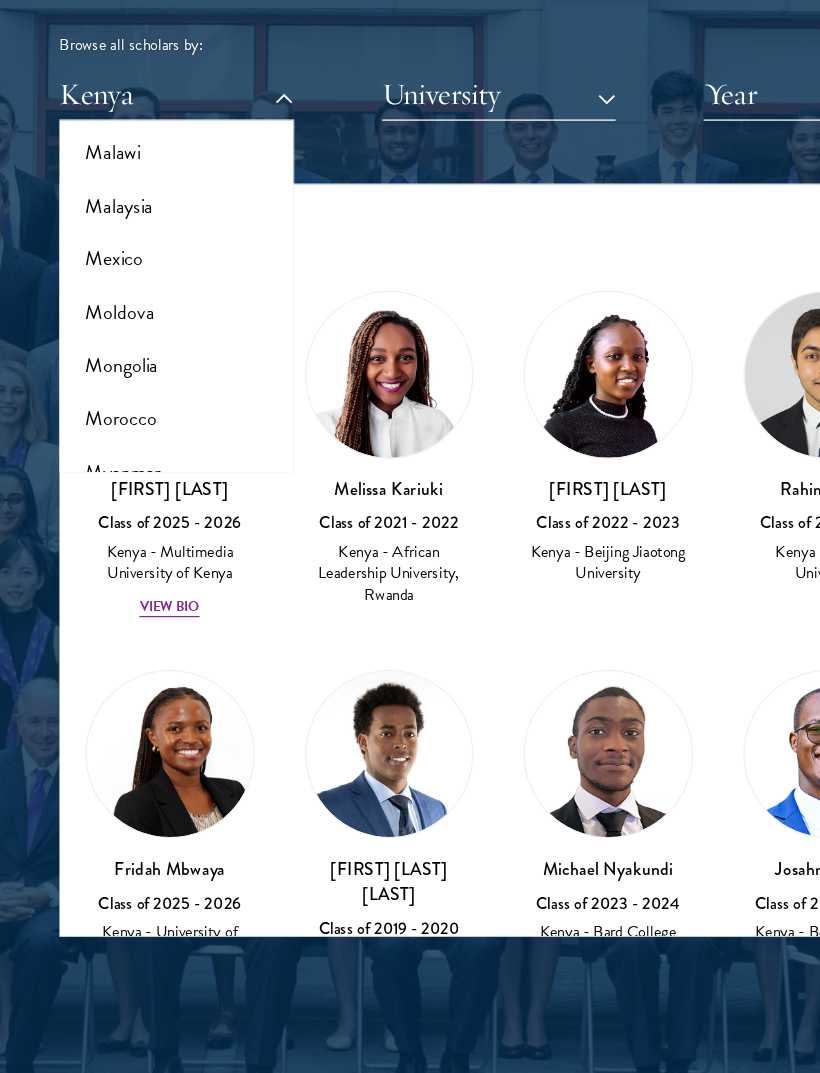 click on "Malaysia" at bounding box center [153, 288] 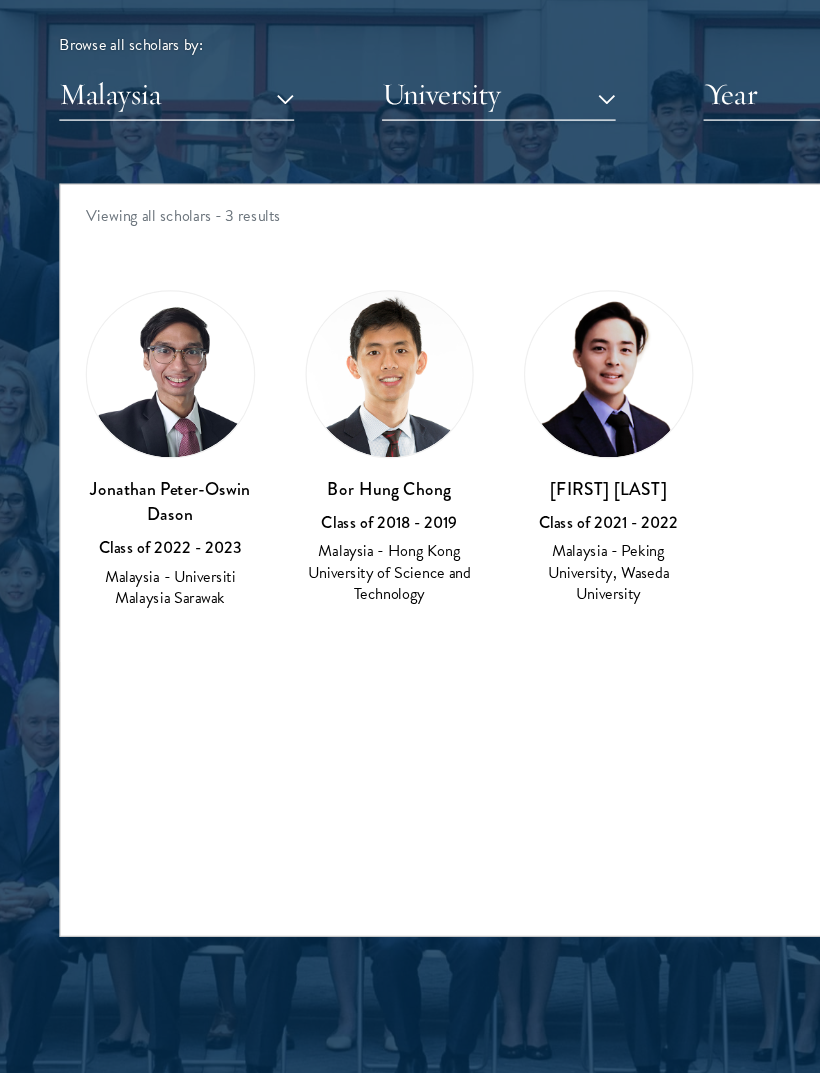 click on "Malaysia" at bounding box center [153, 199] 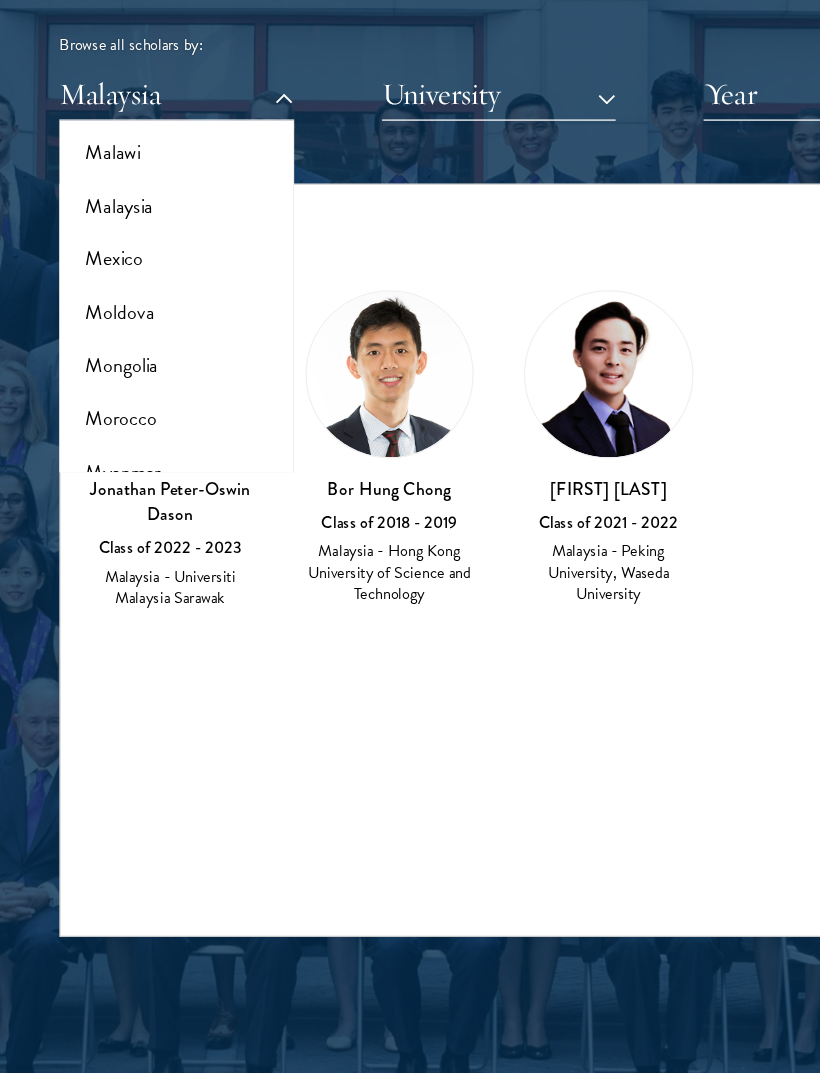 click on "Mongolia" at bounding box center (153, 415) 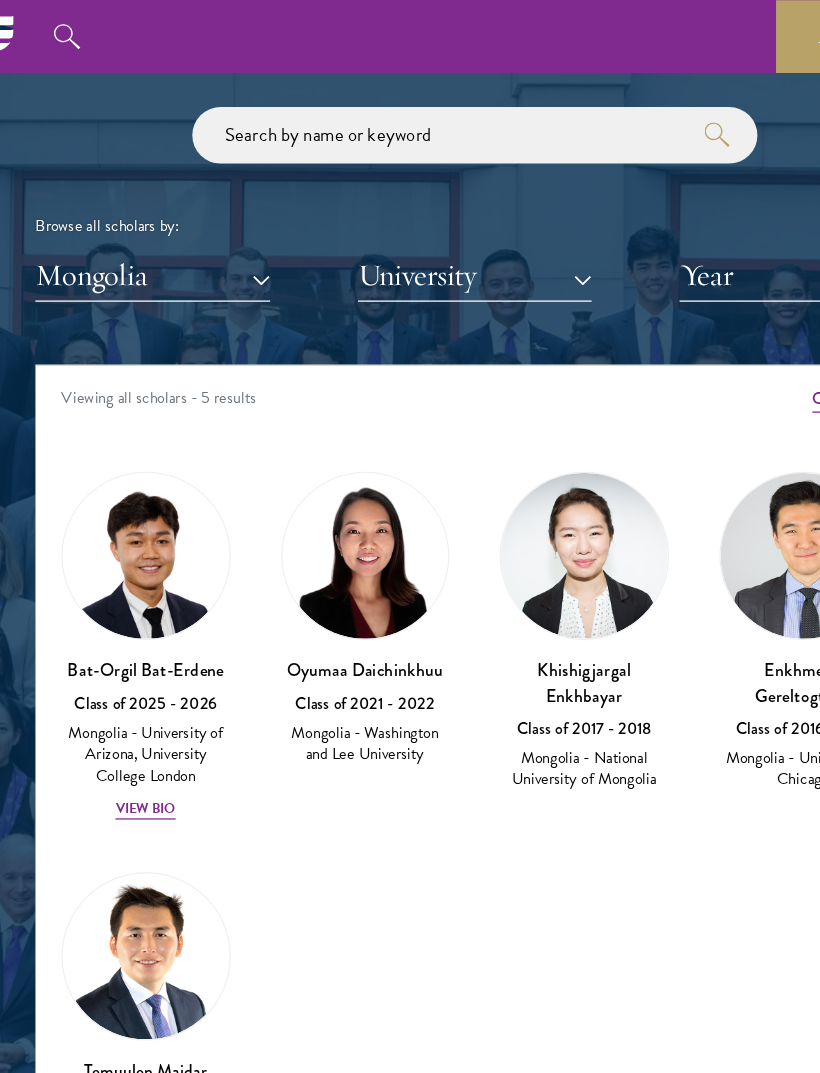 click on "Mongolia" at bounding box center (153, 219) 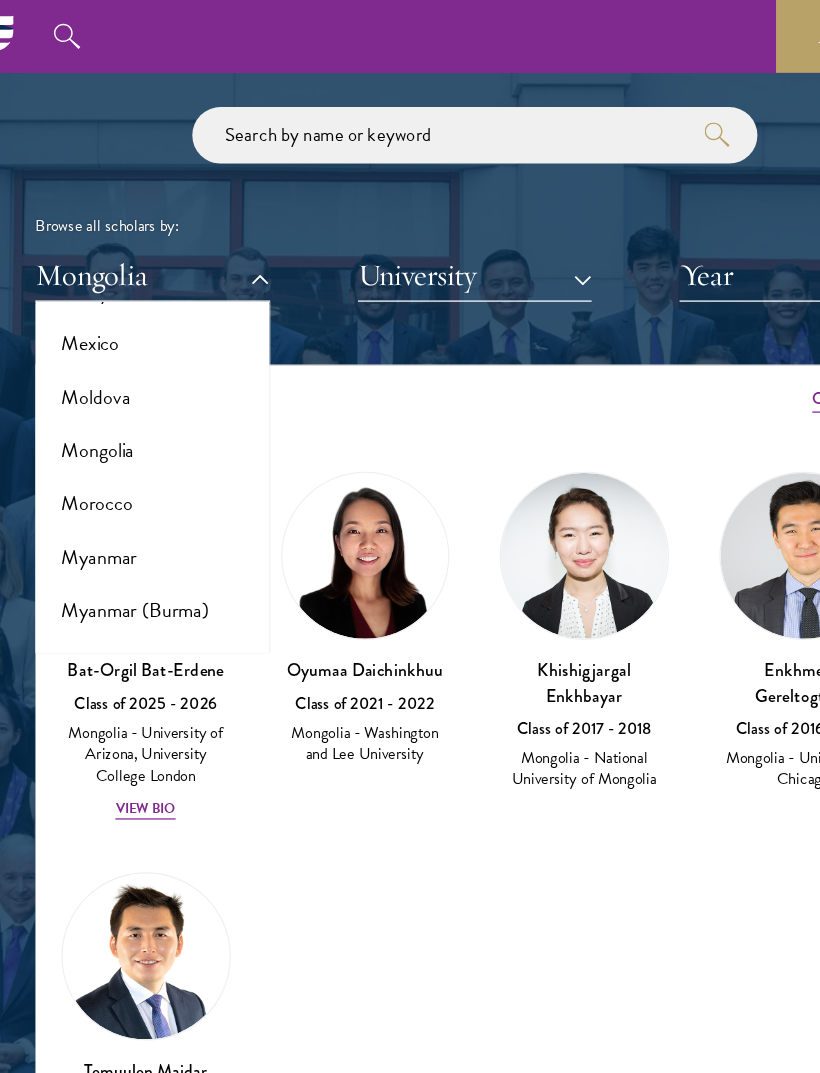 scroll, scrollTop: 2372, scrollLeft: 0, axis: vertical 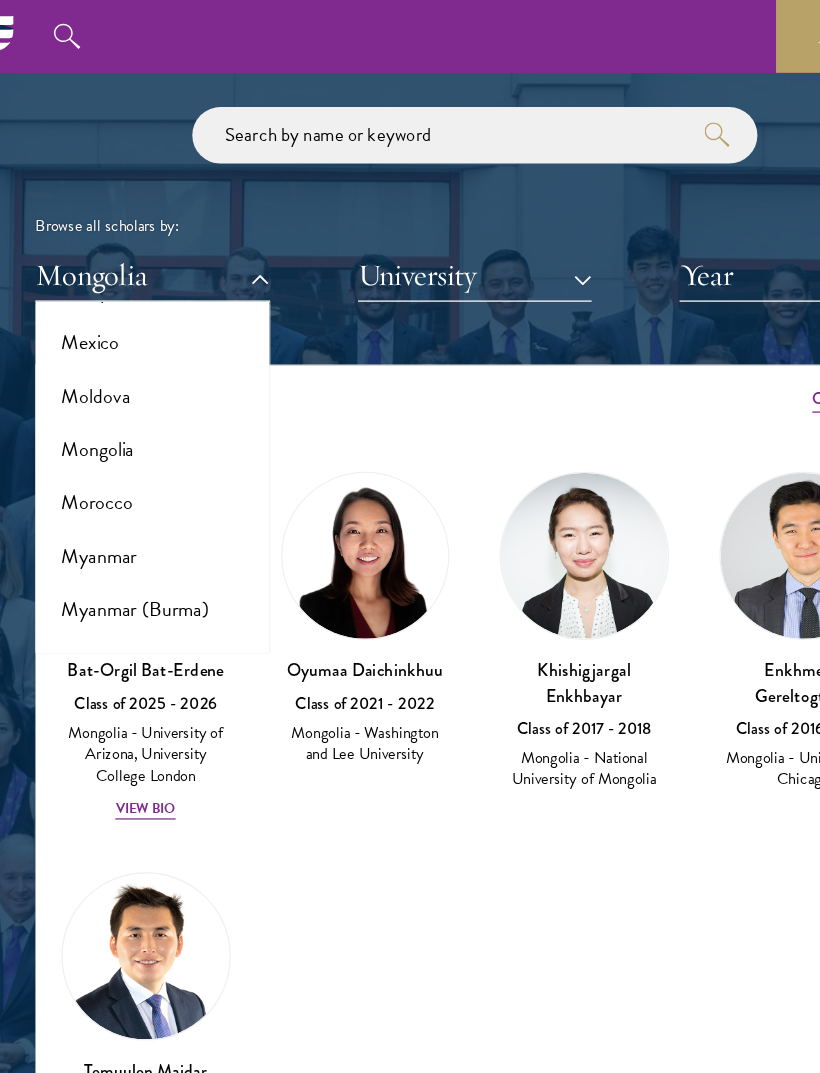 click on "Morocco" at bounding box center (153, 400) 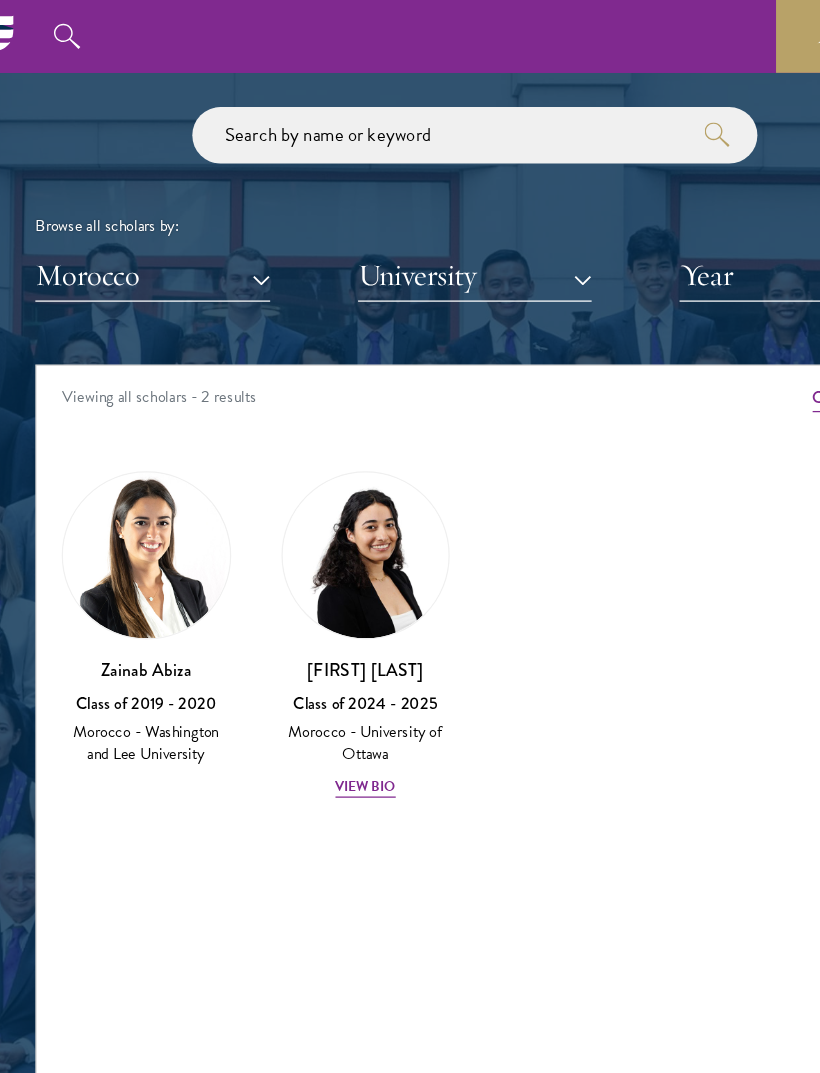 click on "Morocco" at bounding box center (153, 219) 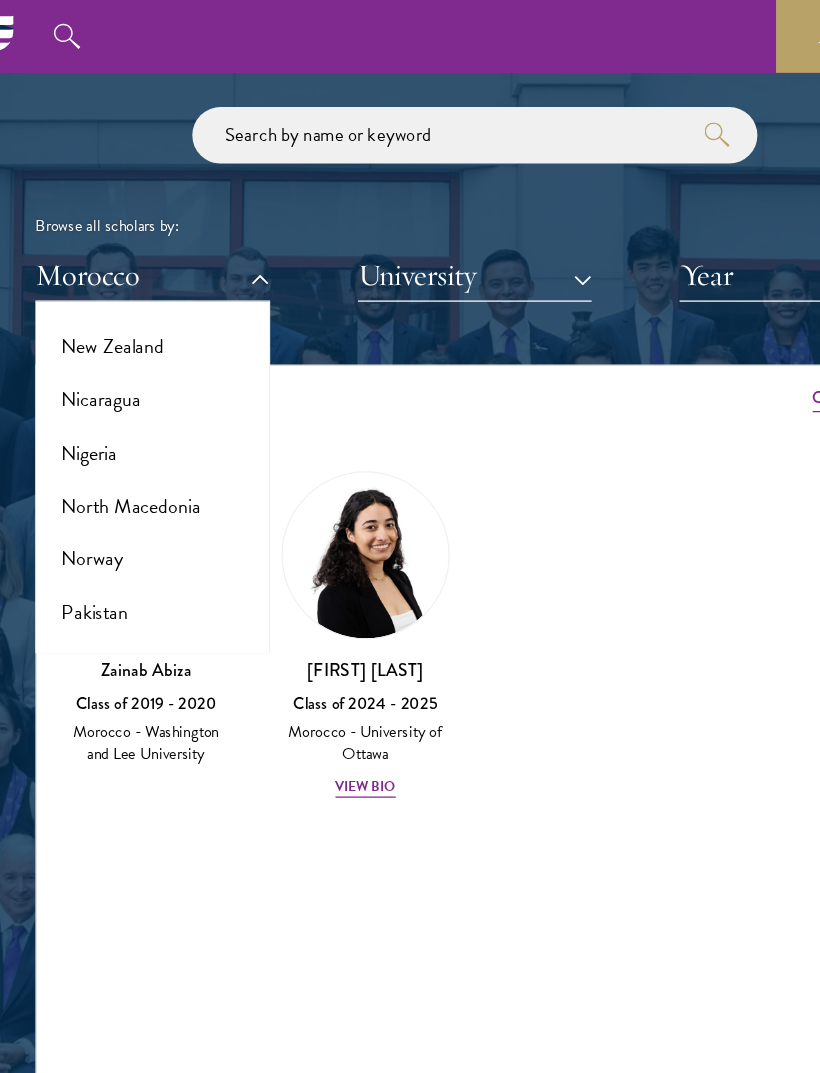 scroll, scrollTop: 2752, scrollLeft: 0, axis: vertical 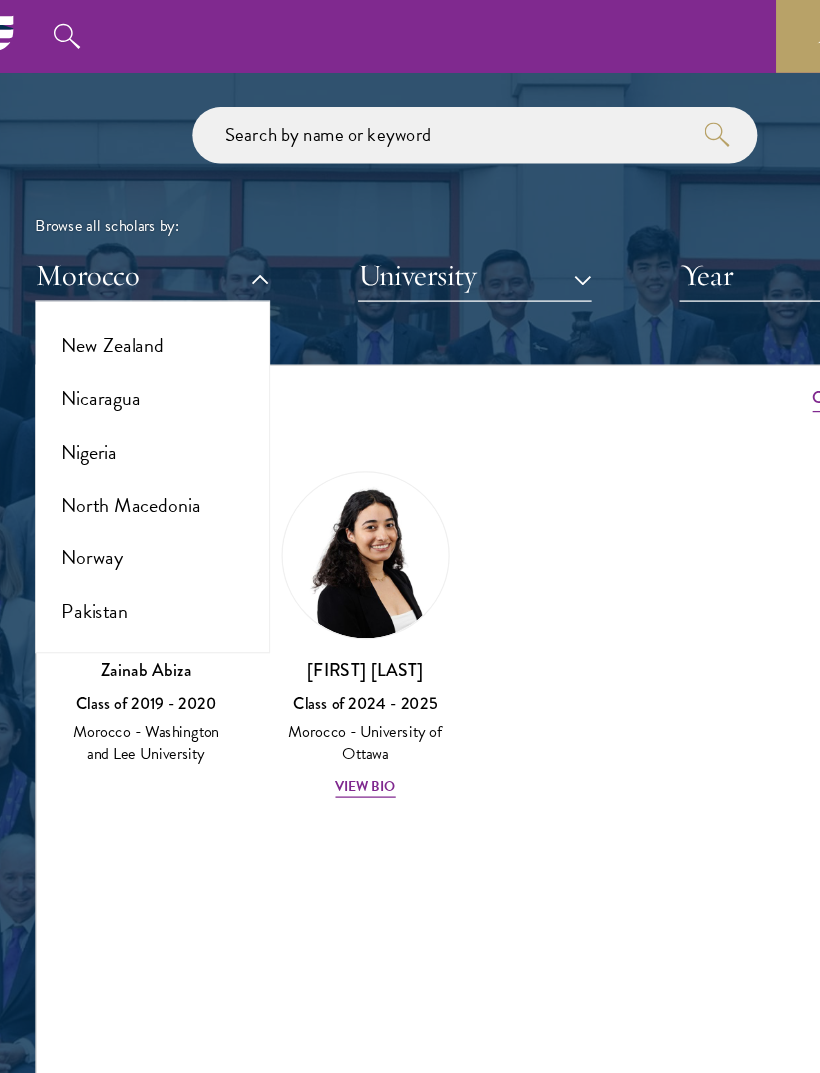 click on "Nicaragua" at bounding box center (153, 317) 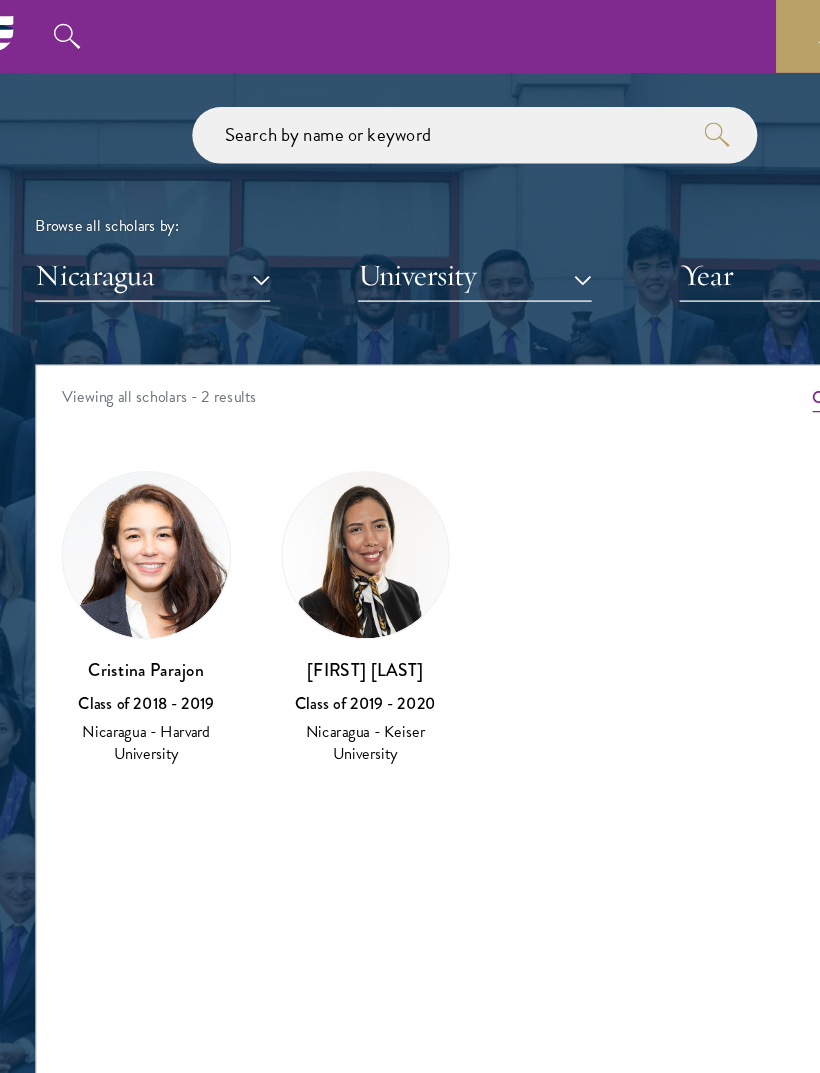 click on "Nicaragua" at bounding box center [153, 219] 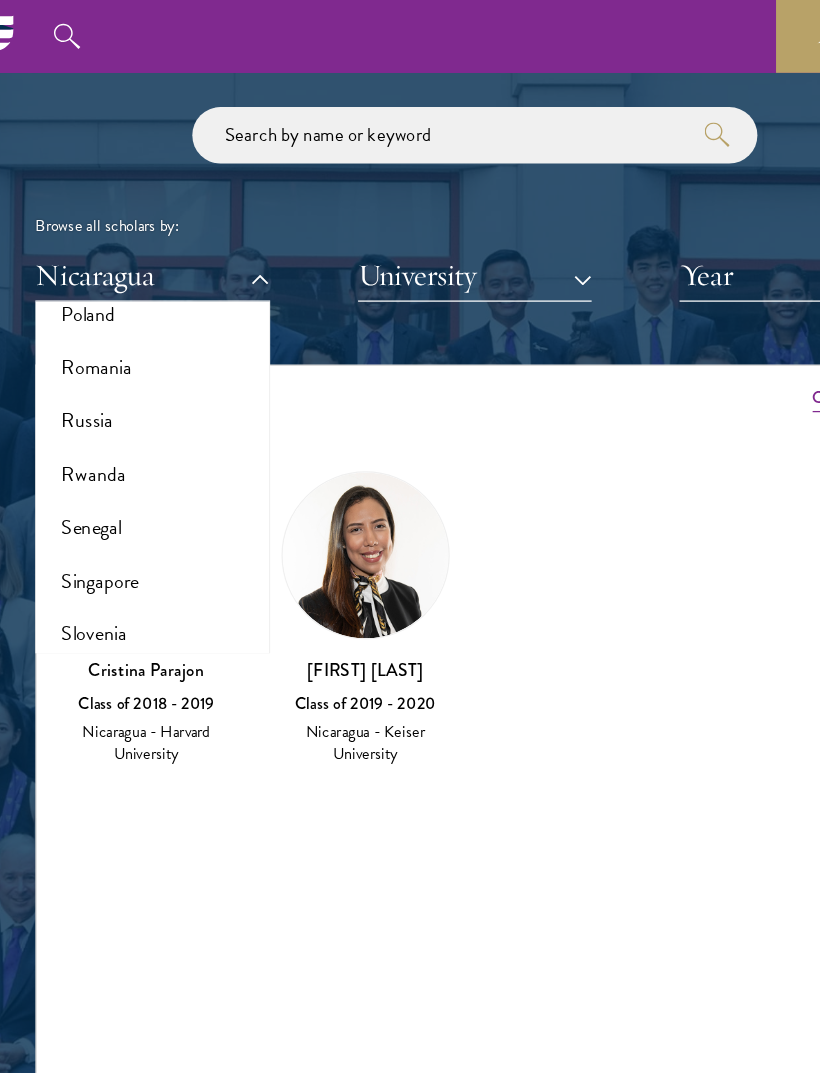 scroll, scrollTop: 3204, scrollLeft: 0, axis: vertical 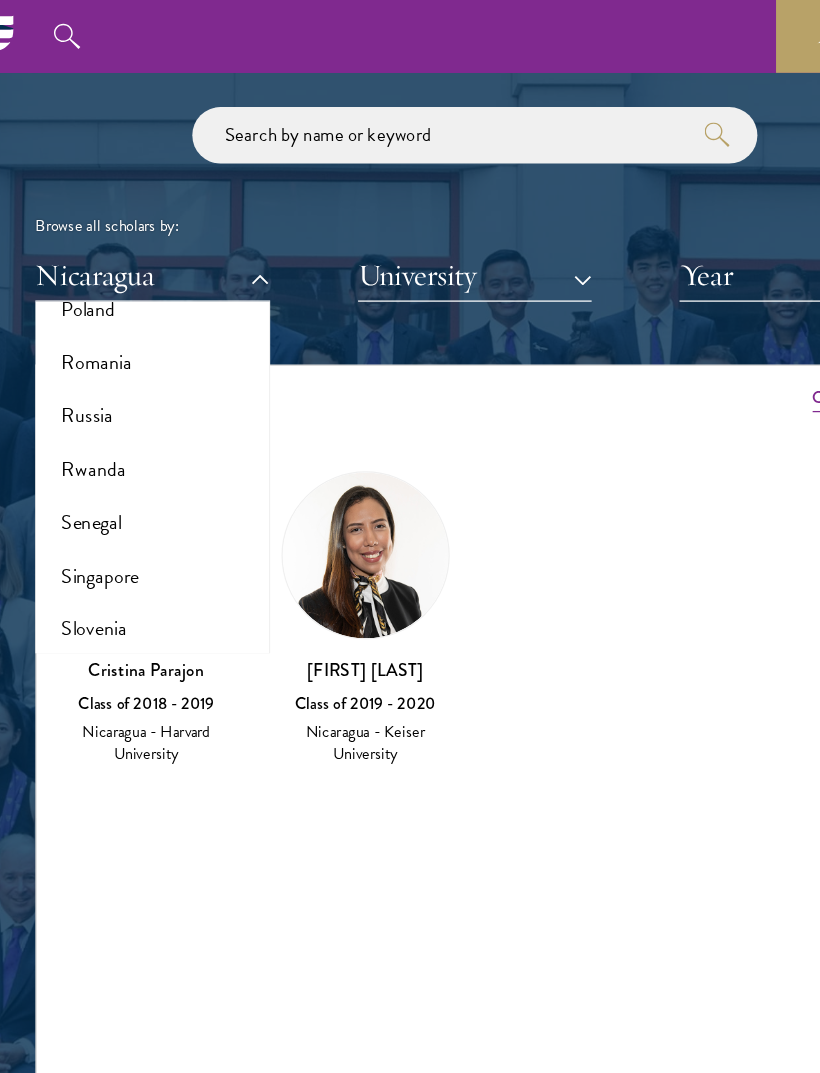 click on "Russia" at bounding box center [153, 331] 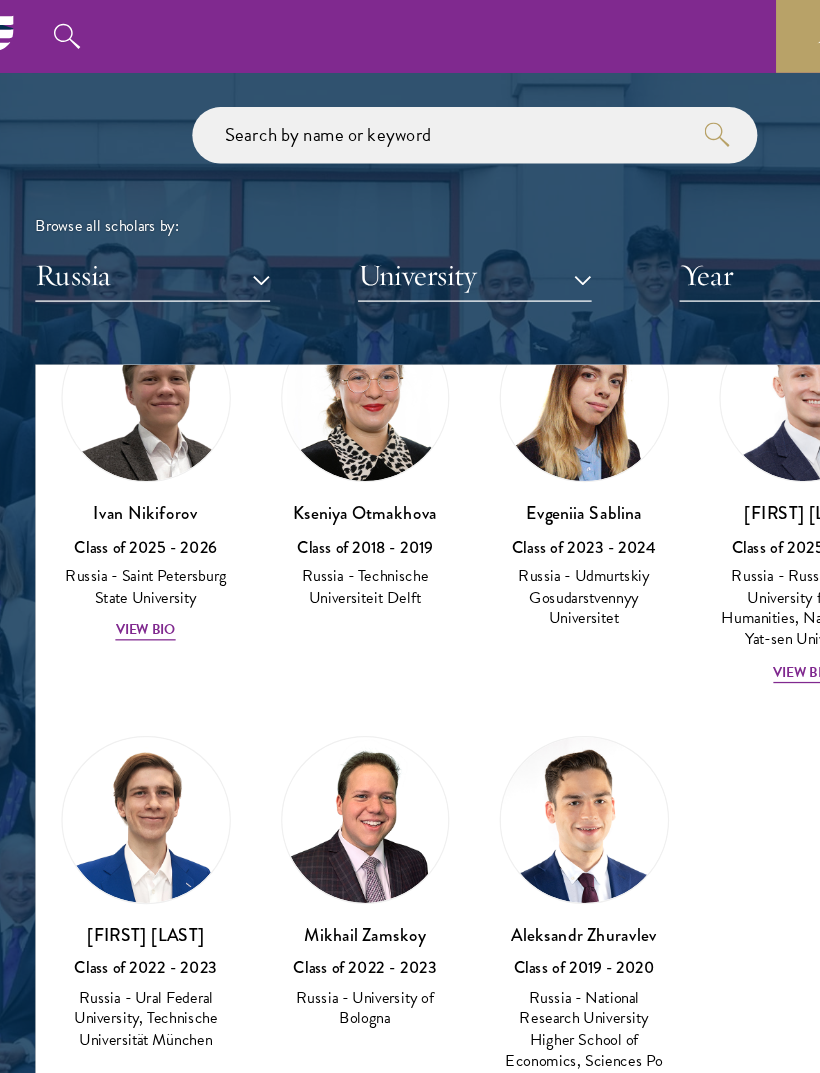 click on "Russia" at bounding box center [153, 219] 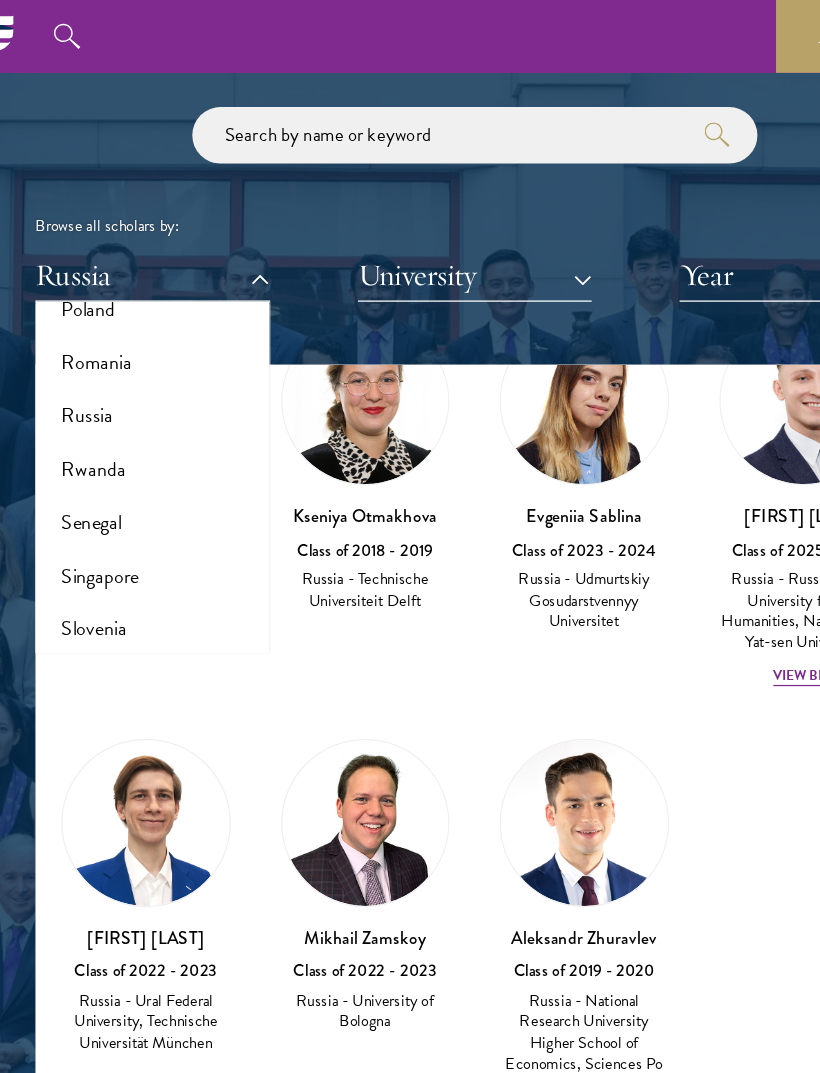 scroll, scrollTop: 424, scrollLeft: 0, axis: vertical 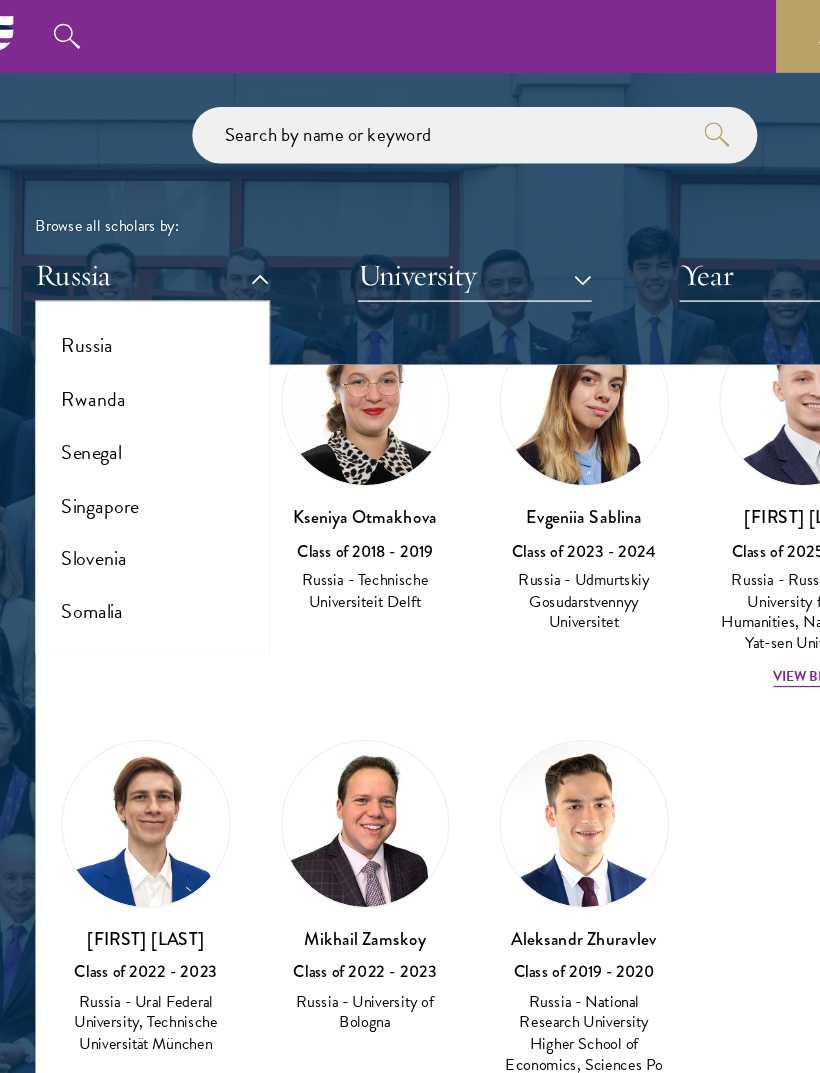 click on "Singapore" at bounding box center [153, 403] 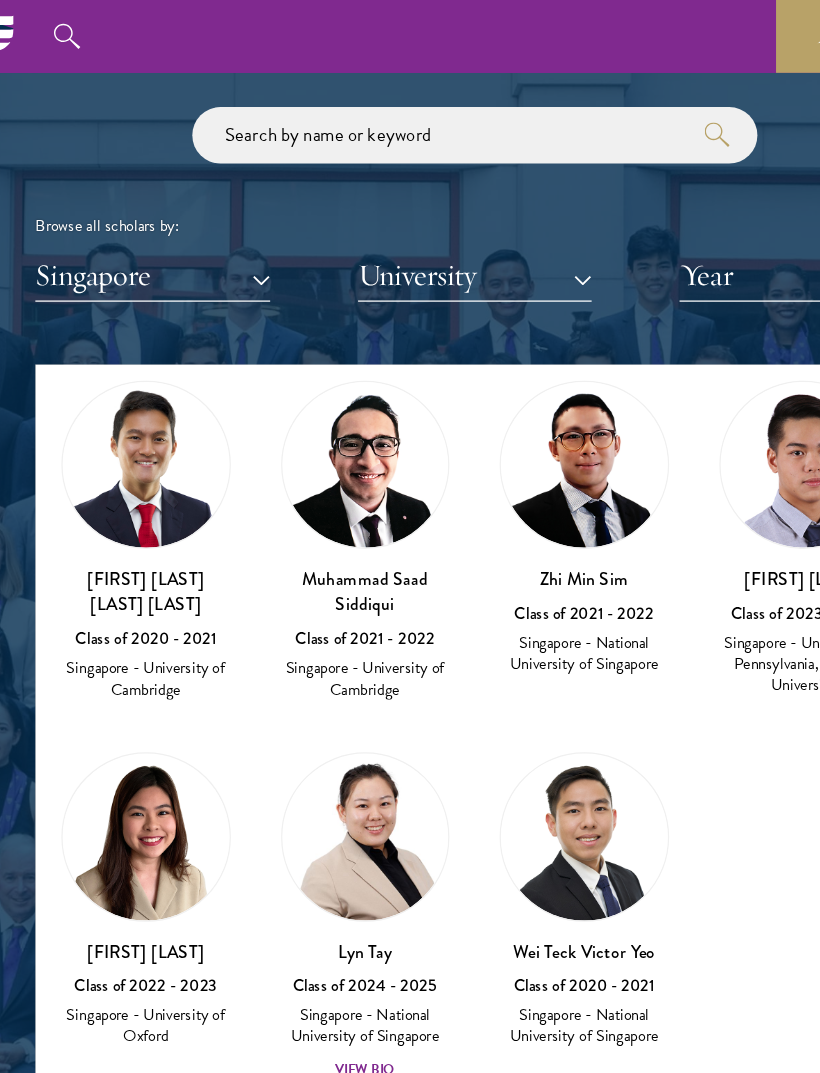 click on "Singapore" at bounding box center [153, 219] 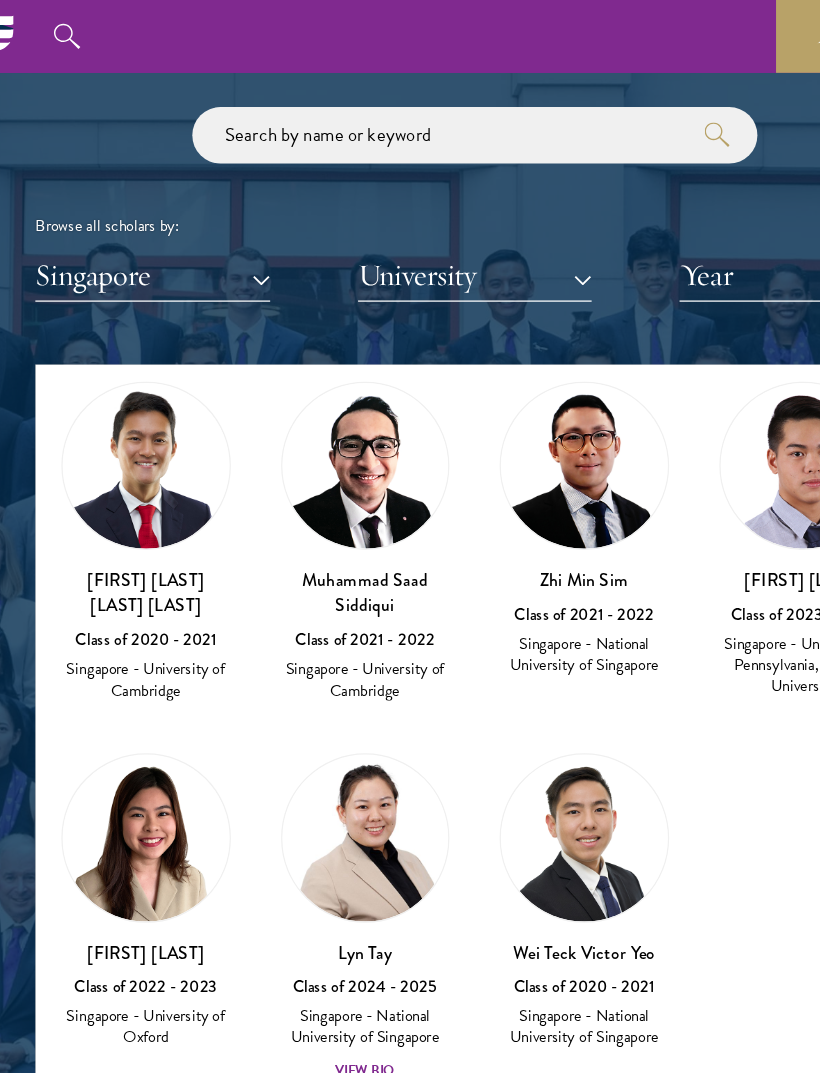 scroll, scrollTop: 1270, scrollLeft: 0, axis: vertical 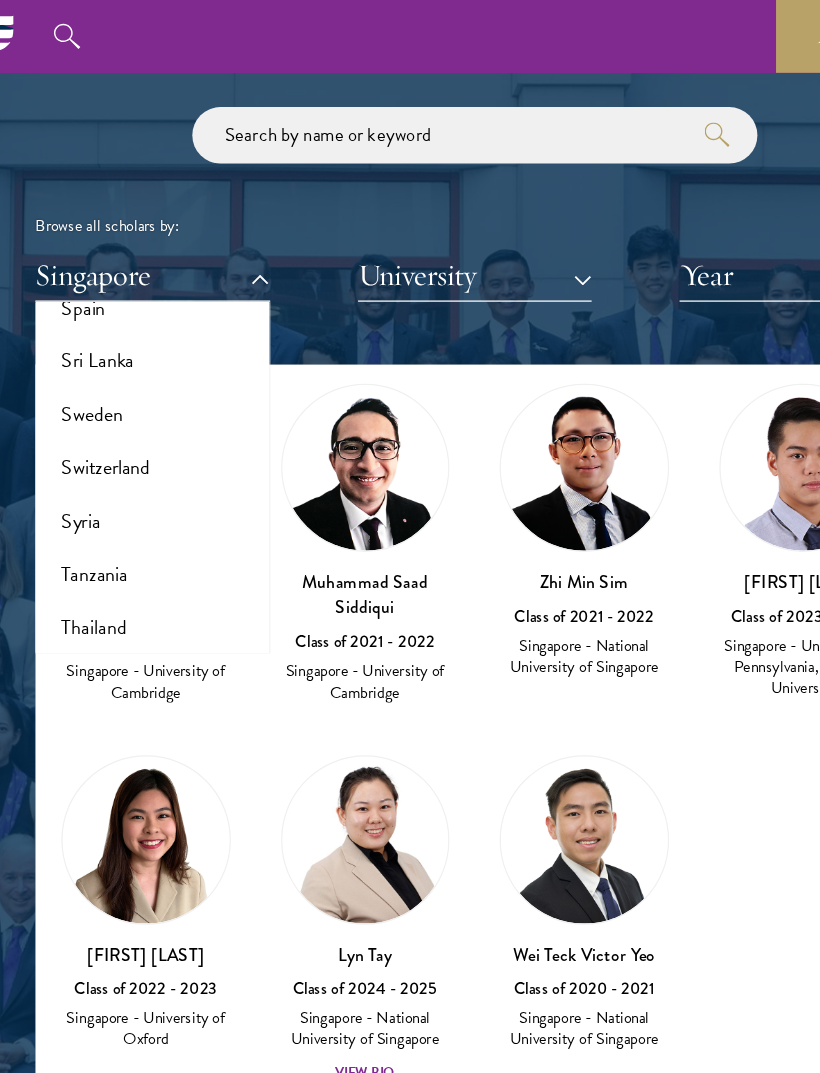 click on "Switzerland" at bounding box center (153, 372) 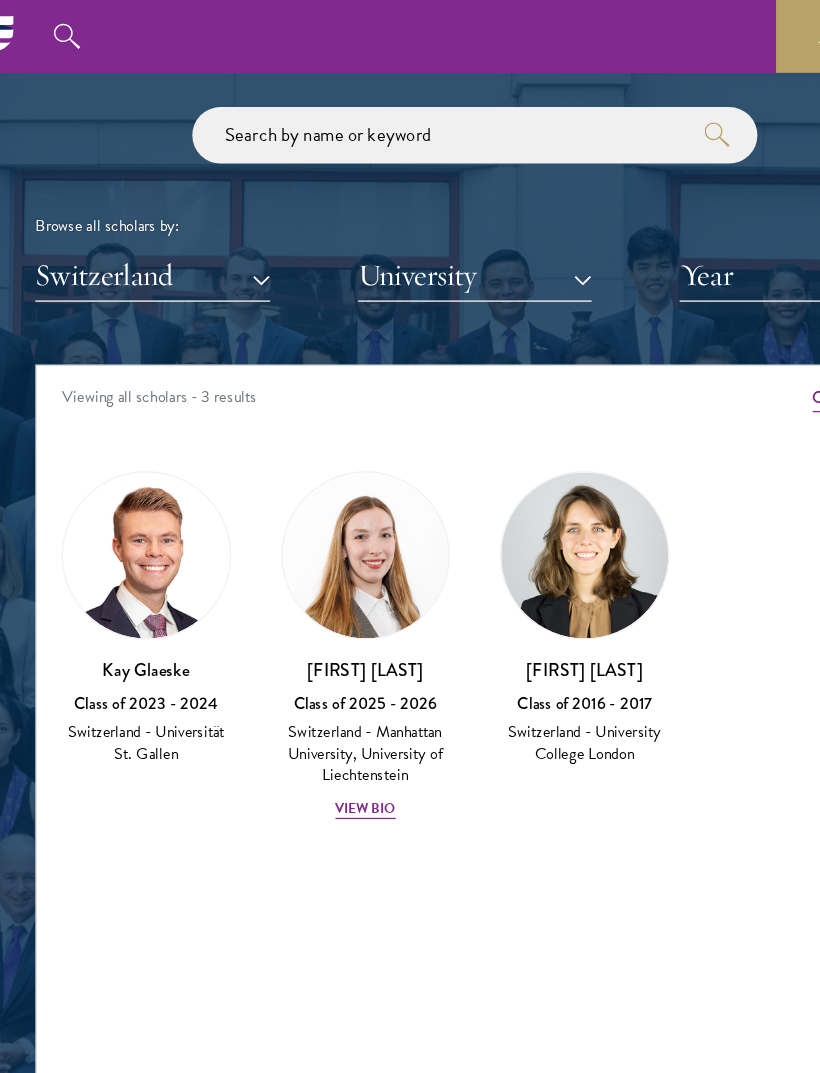 scroll, scrollTop: 0, scrollLeft: 0, axis: both 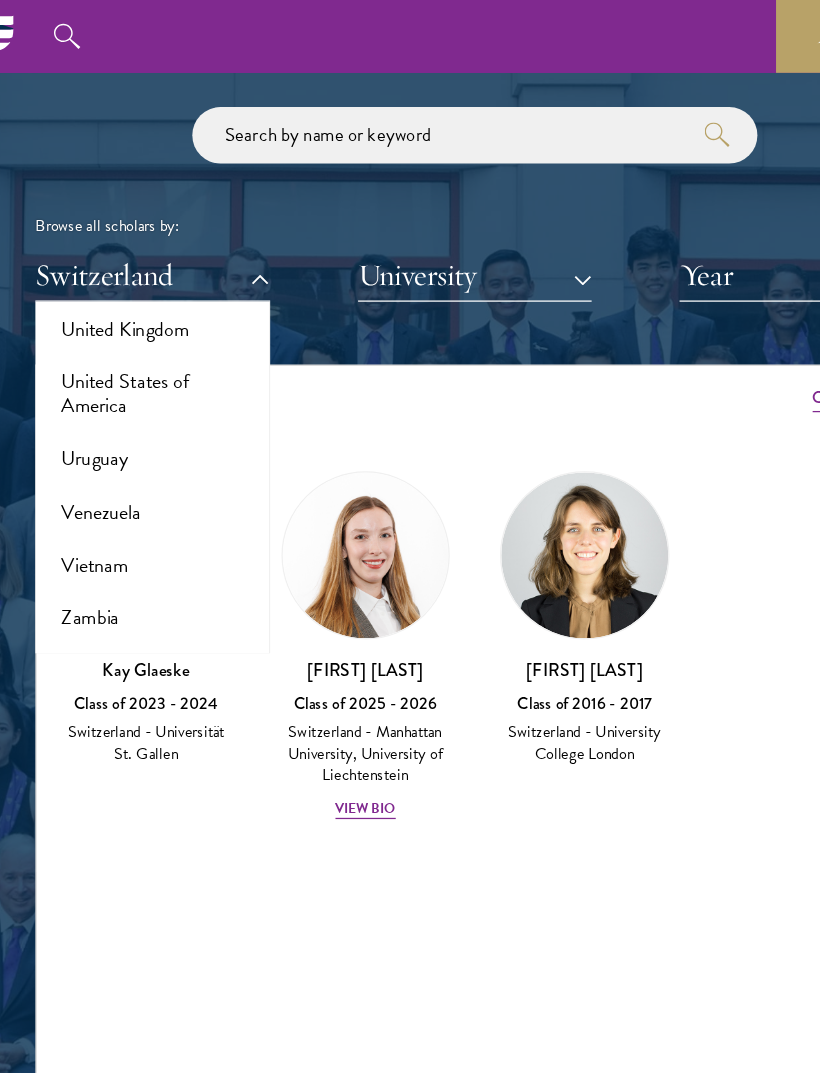 click on "United States of America" at bounding box center [153, 313] 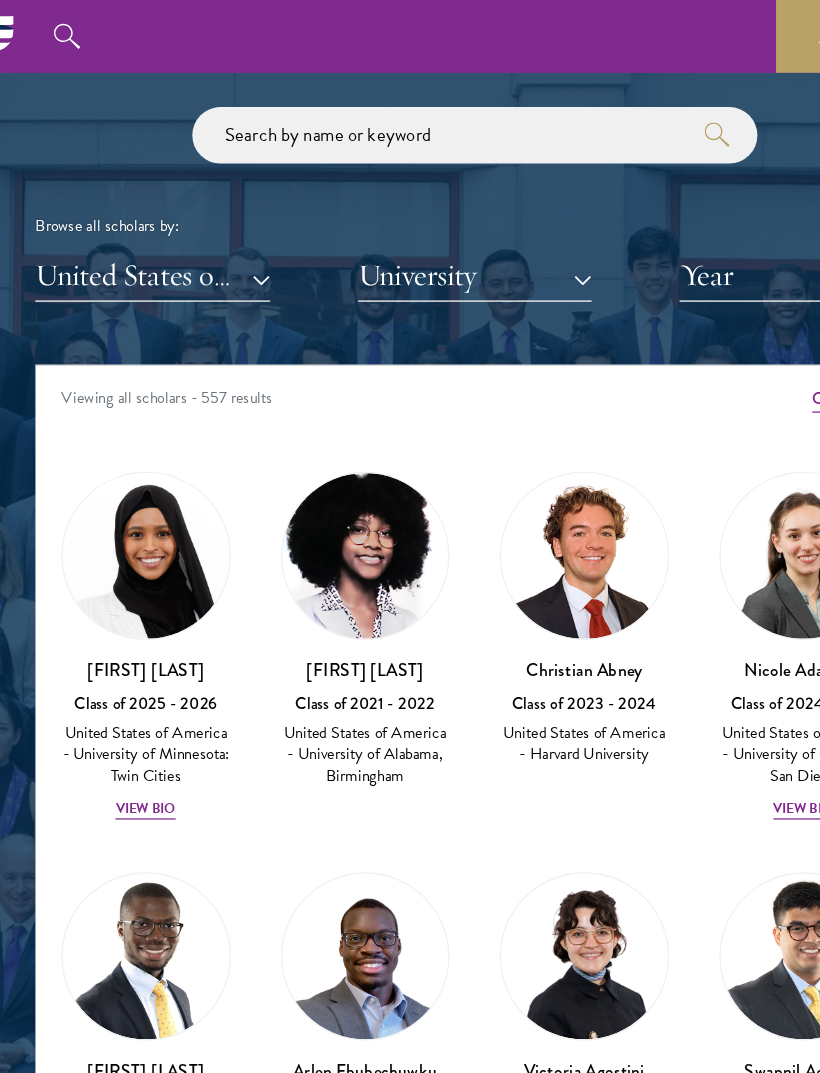 scroll, scrollTop: -1, scrollLeft: 0, axis: vertical 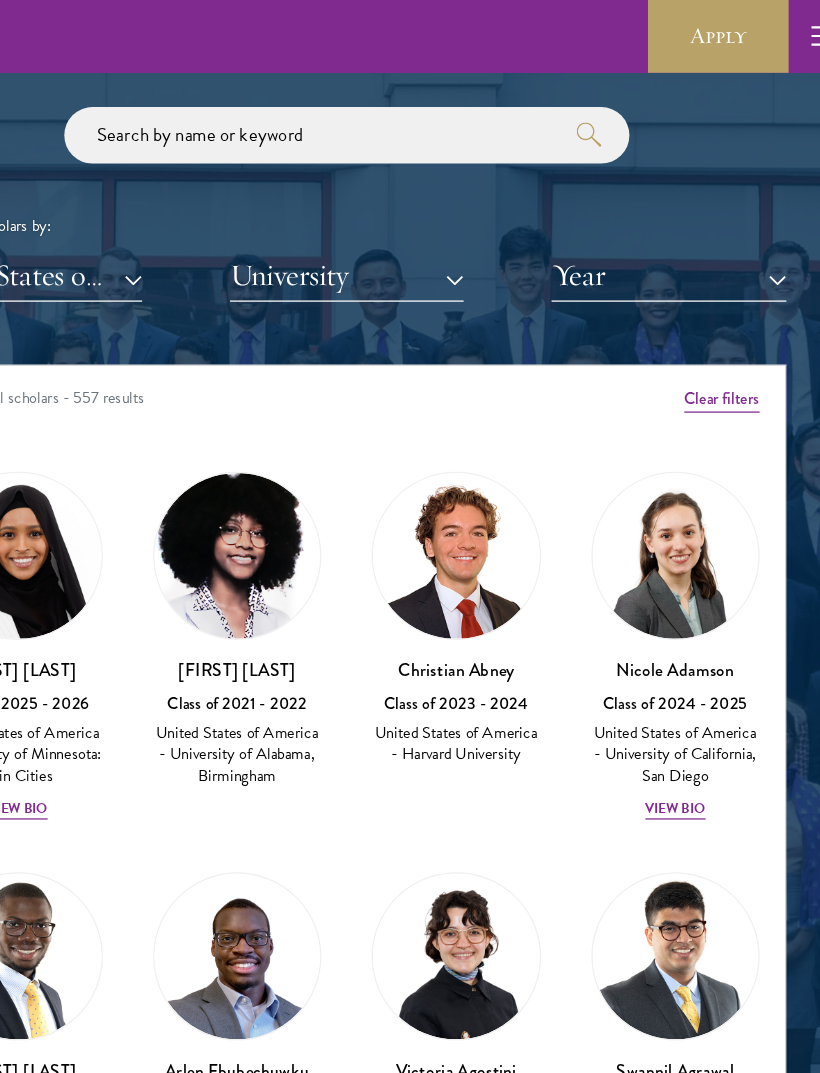 click on "View Bio" at bounding box center (672, 644) 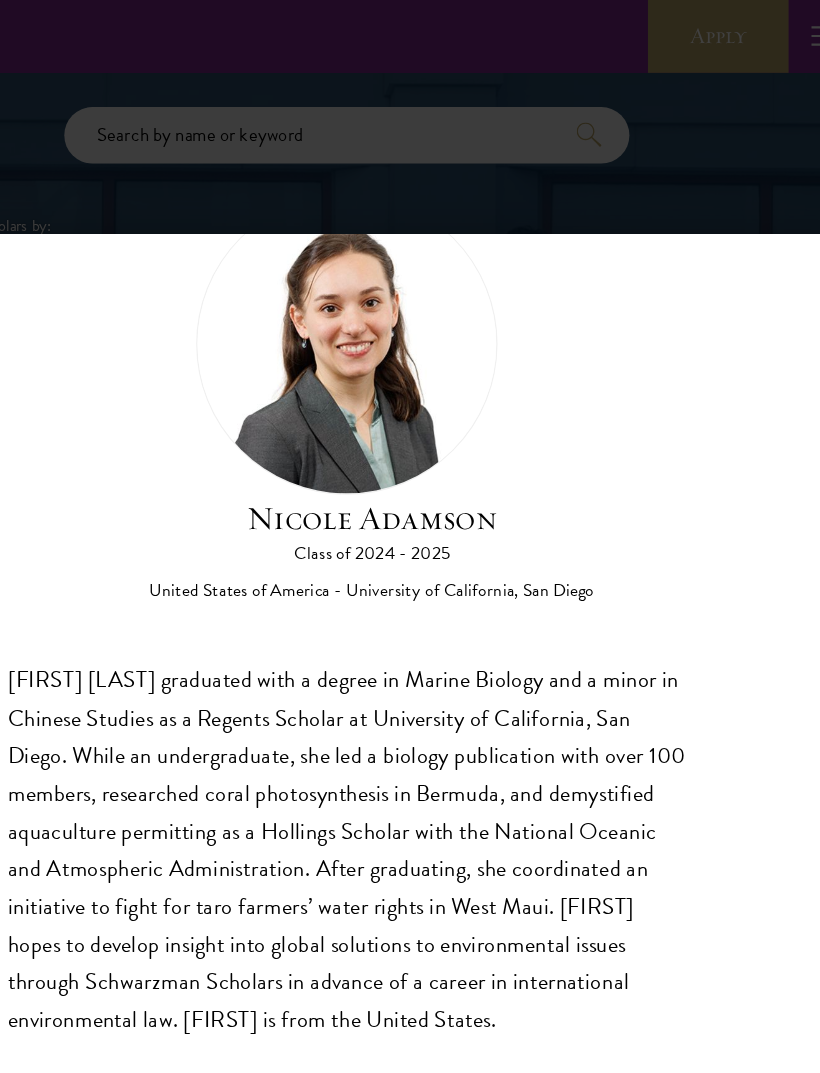 scroll, scrollTop: 92, scrollLeft: 0, axis: vertical 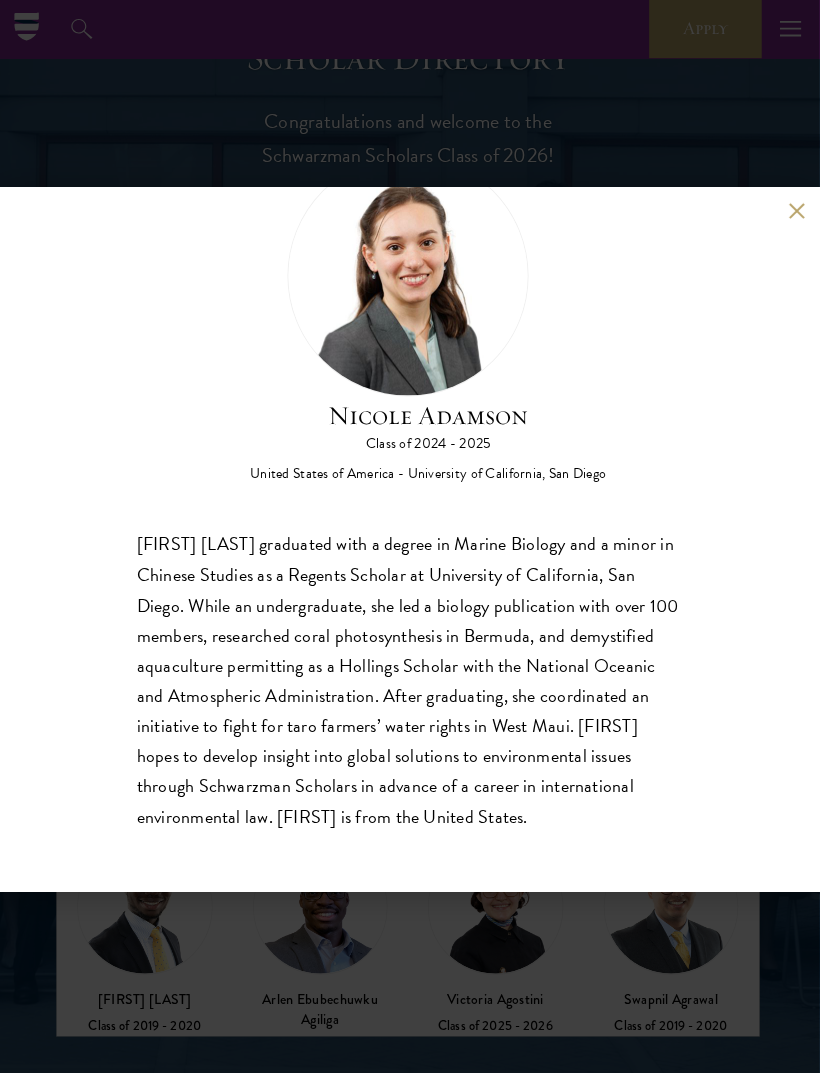 click at bounding box center (796, 210) 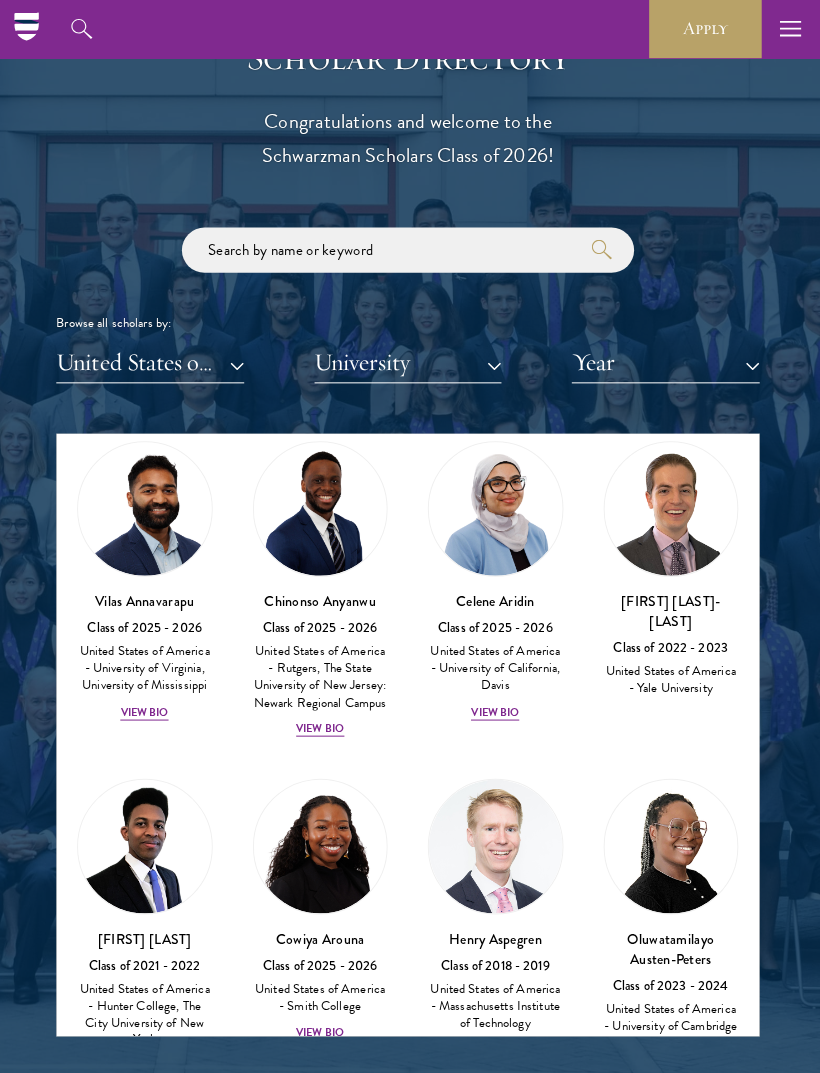 scroll, scrollTop: 1668, scrollLeft: 0, axis: vertical 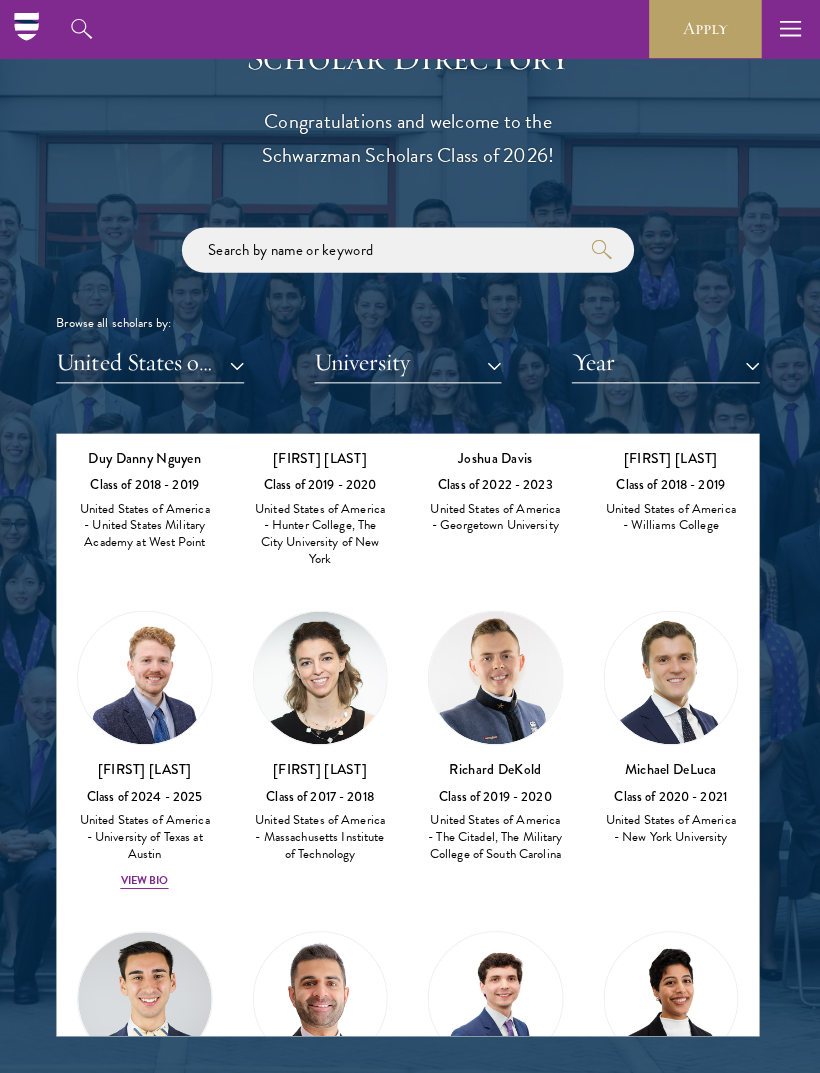 click on "United States of America" at bounding box center [153, 361] 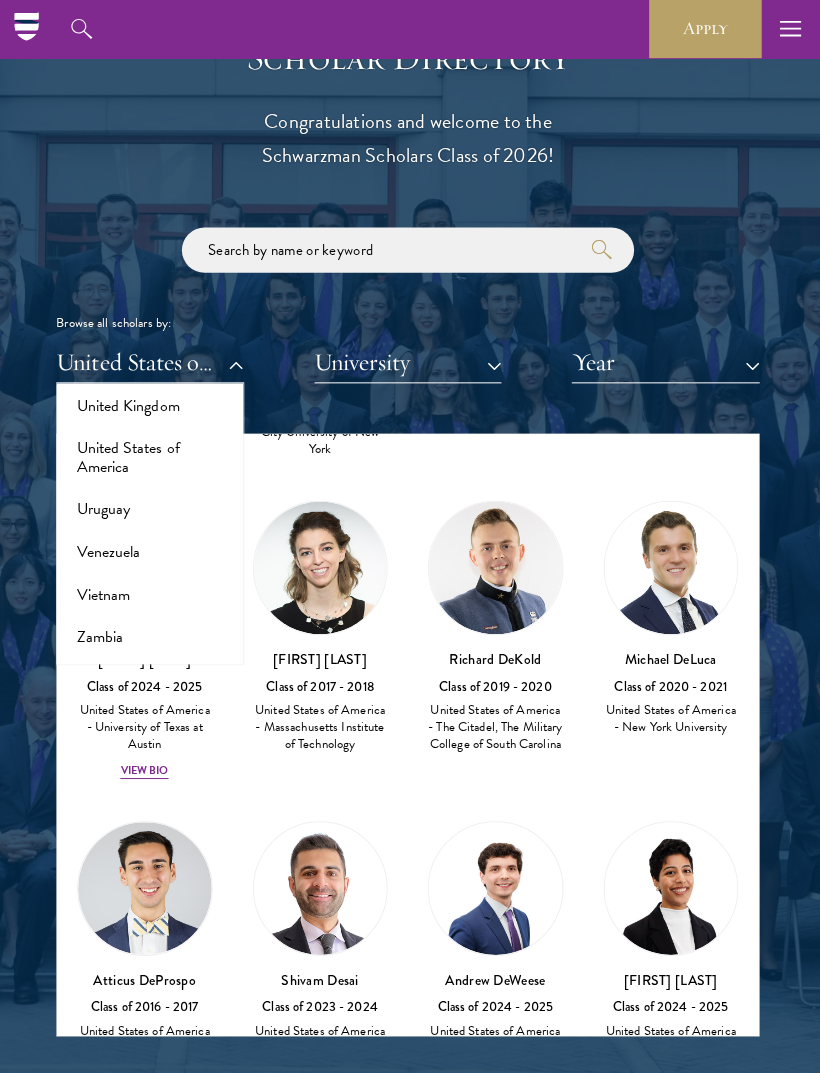 scroll, scrollTop: 8665, scrollLeft: 0, axis: vertical 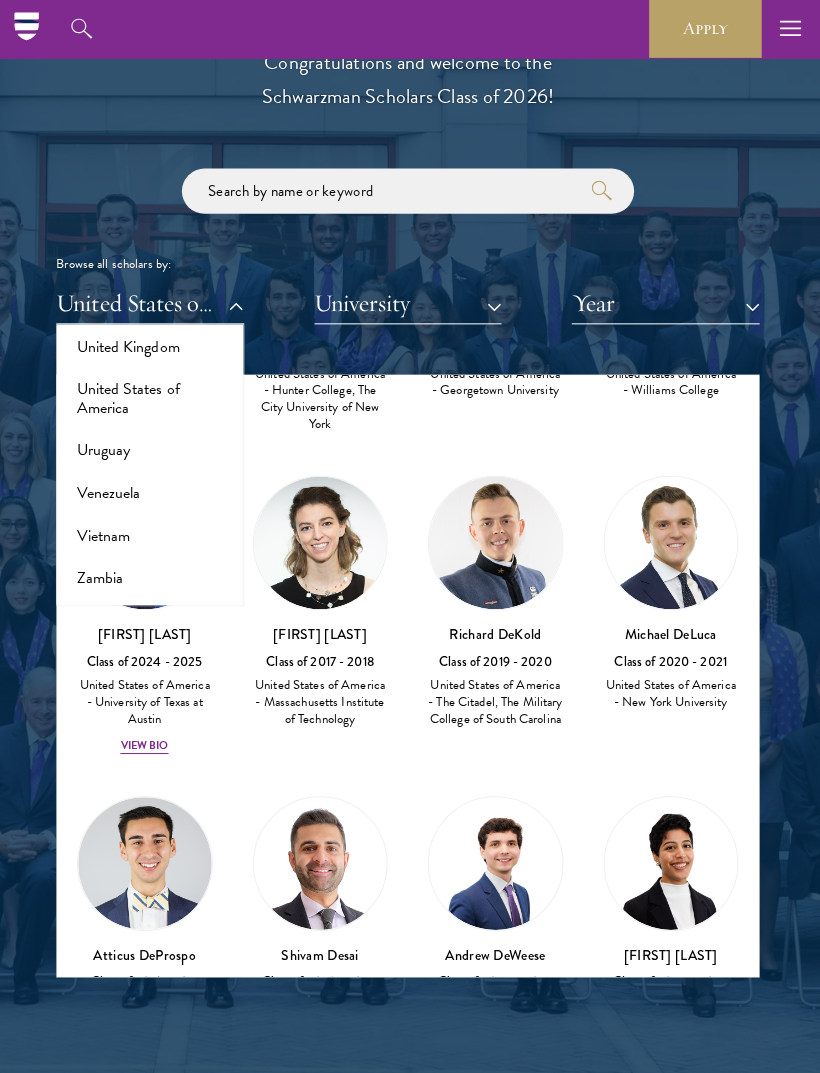 click on "Vietnam" at bounding box center [153, 533] 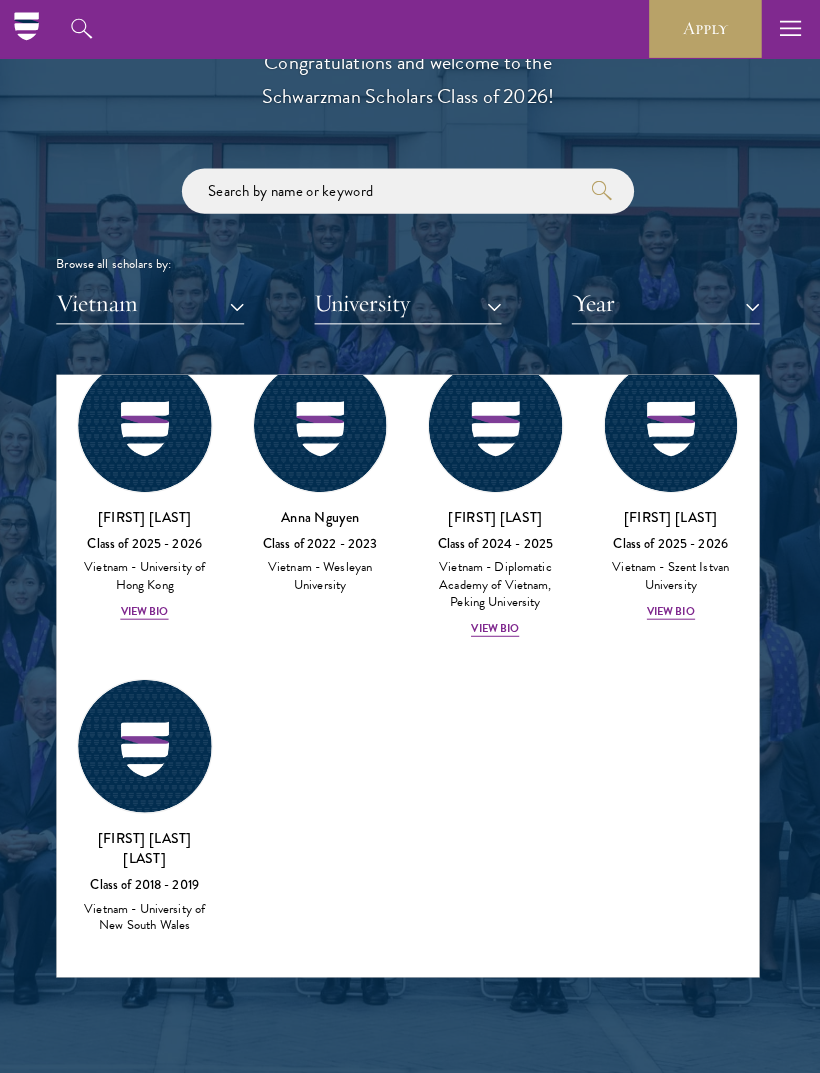 scroll, scrollTop: 96, scrollLeft: 0, axis: vertical 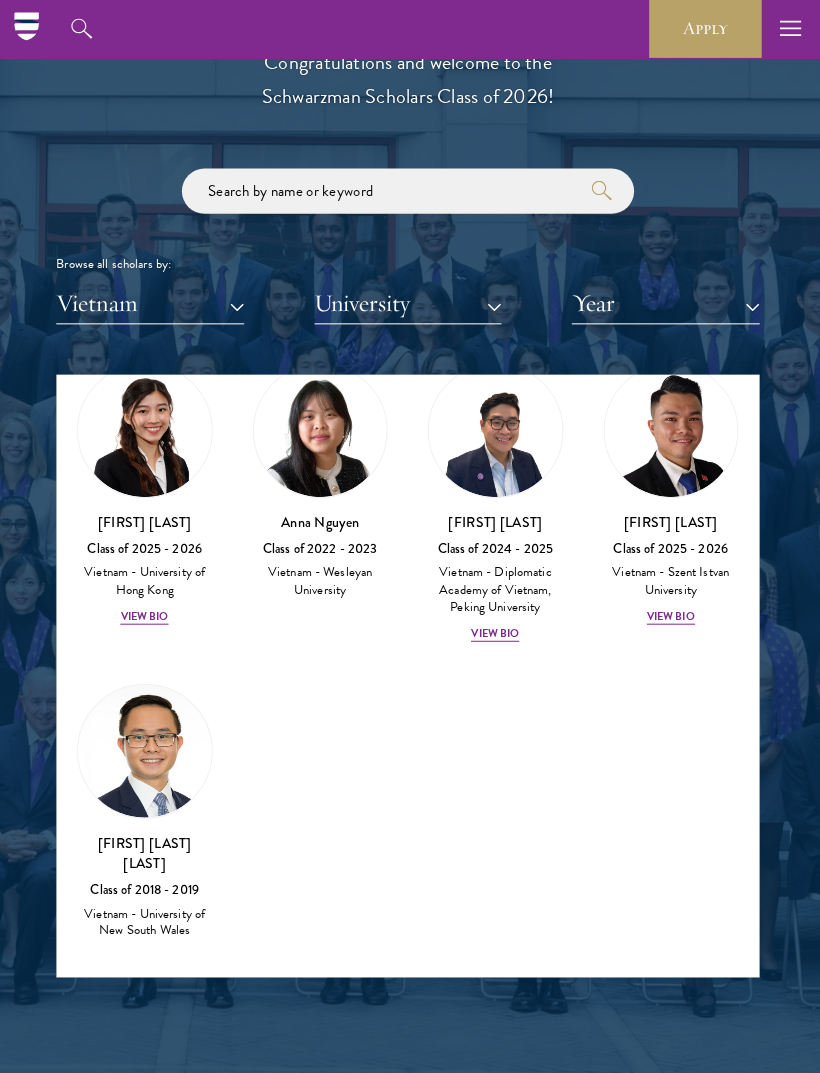 click on "View Bio" at bounding box center (497, 631) 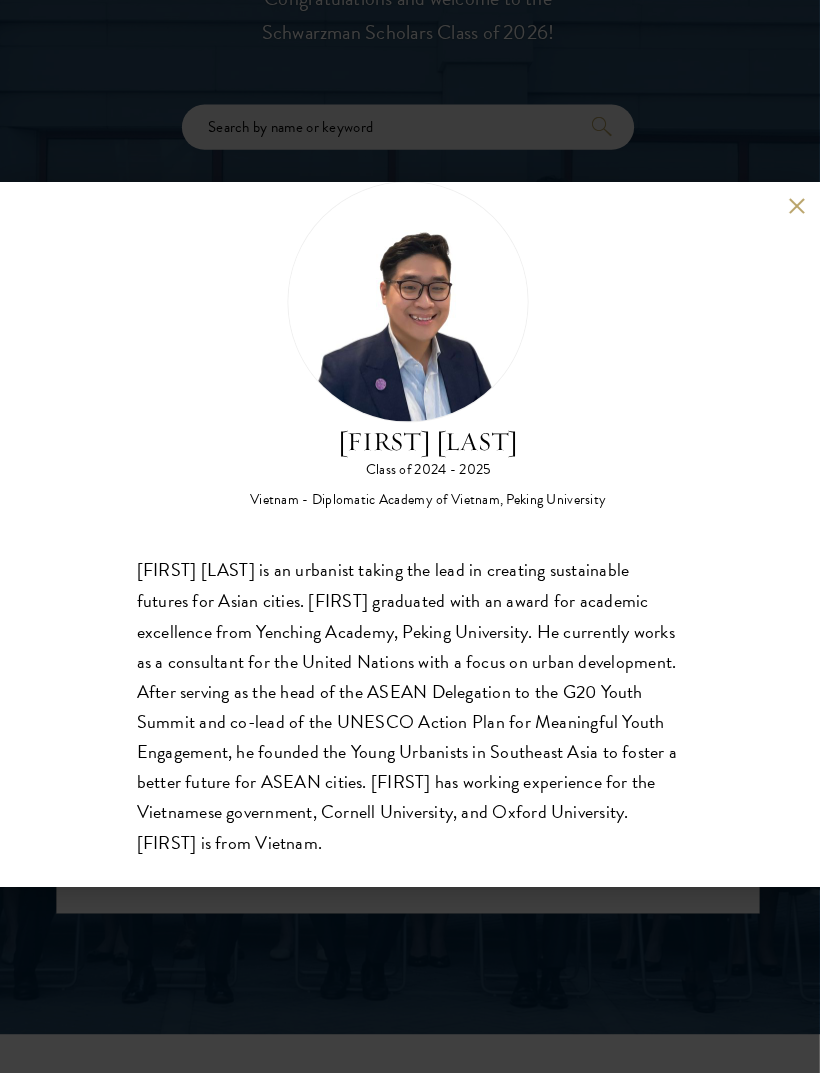 scroll, scrollTop: 65, scrollLeft: 0, axis: vertical 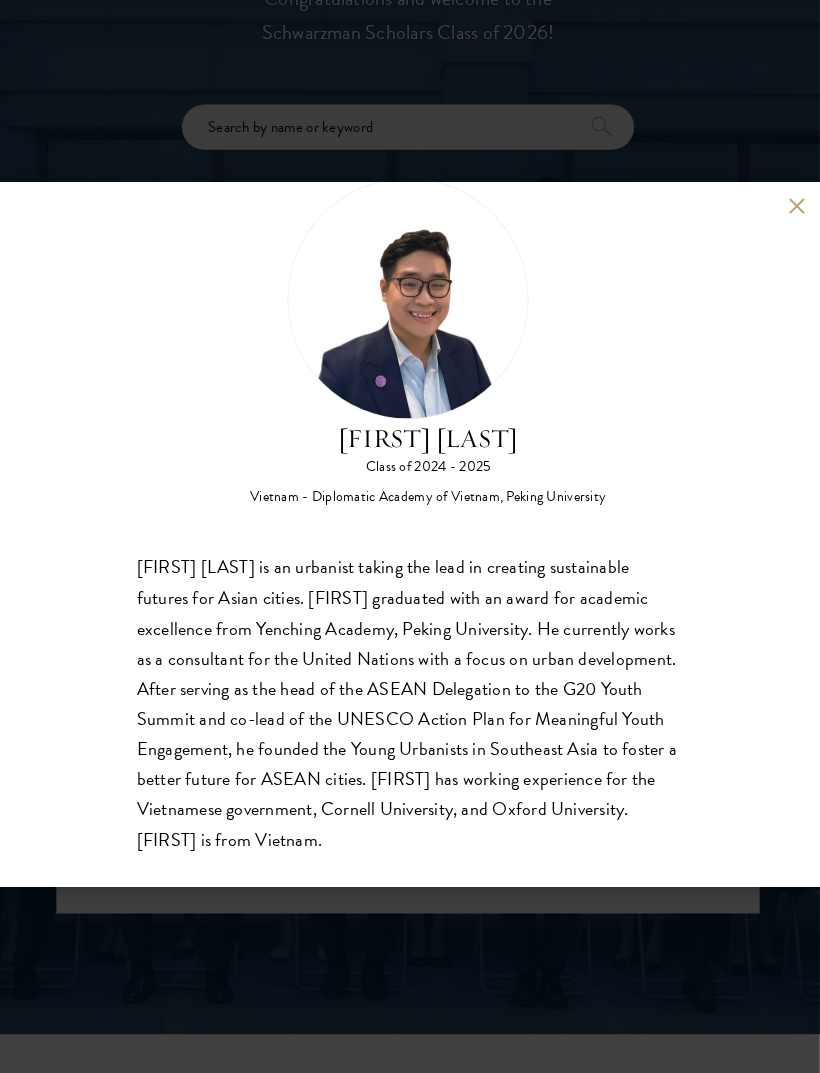 click on "[FIRST] [LAST]
Class of 2024 - 2025
Vietnam - Diplomatic Academy of Vietnam, Peking University
[FIRST] [LAST] is an urbanist taking the lead in creating sustainable futures for Asian cities. [FIRST] graduated with an award for academic excellence from Yenching Academy, Peking University. He currently works as a consultant for the United Nations with a focus on urban development. After serving as the head of the ASEAN Delegation to the G20 Youth Summit and co-lead of the UNESCO Action Plan for Meaningful Youth Engagement, he founded the Young Urbanists in Southeast Asia to foster a better future for ASEAN cities. [FIRST] has working experience for the Vietnamese government, Cornell University, and Oxford University. [FIRST] is from Vietnam." at bounding box center (410, 537) 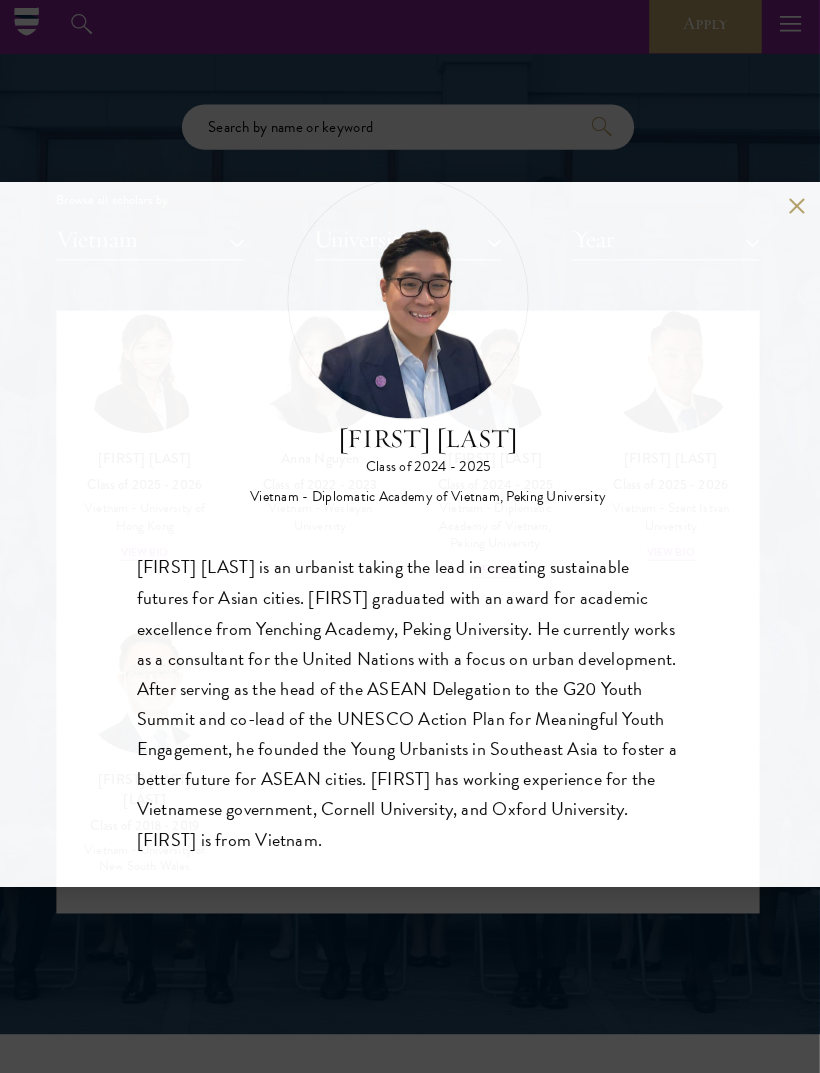 scroll, scrollTop: 1977, scrollLeft: 0, axis: vertical 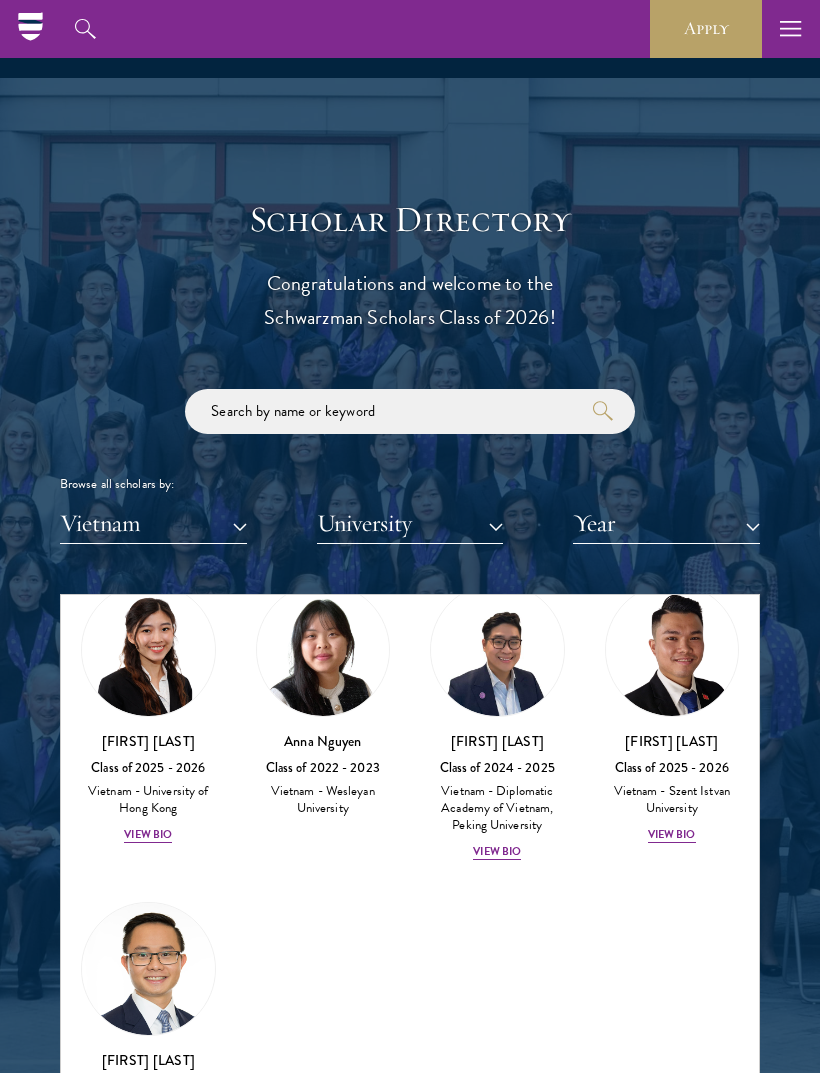 click on "Vietnam" at bounding box center (153, 523) 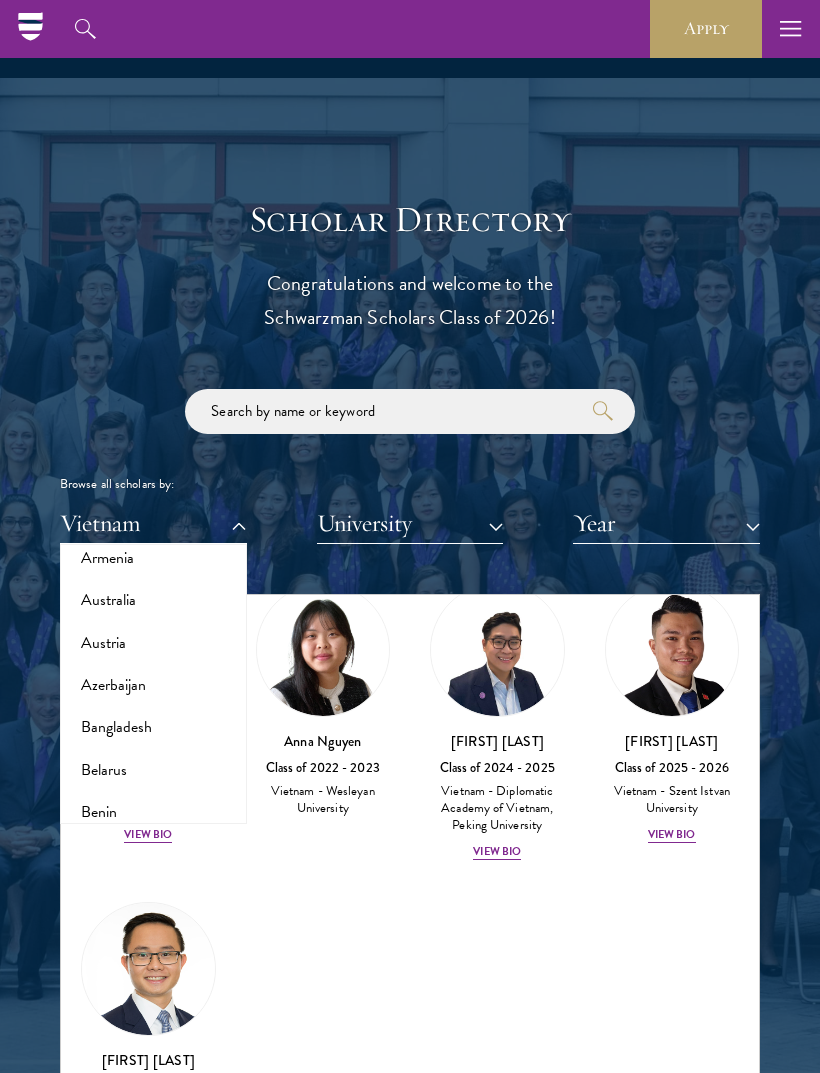 scroll, scrollTop: 214, scrollLeft: 0, axis: vertical 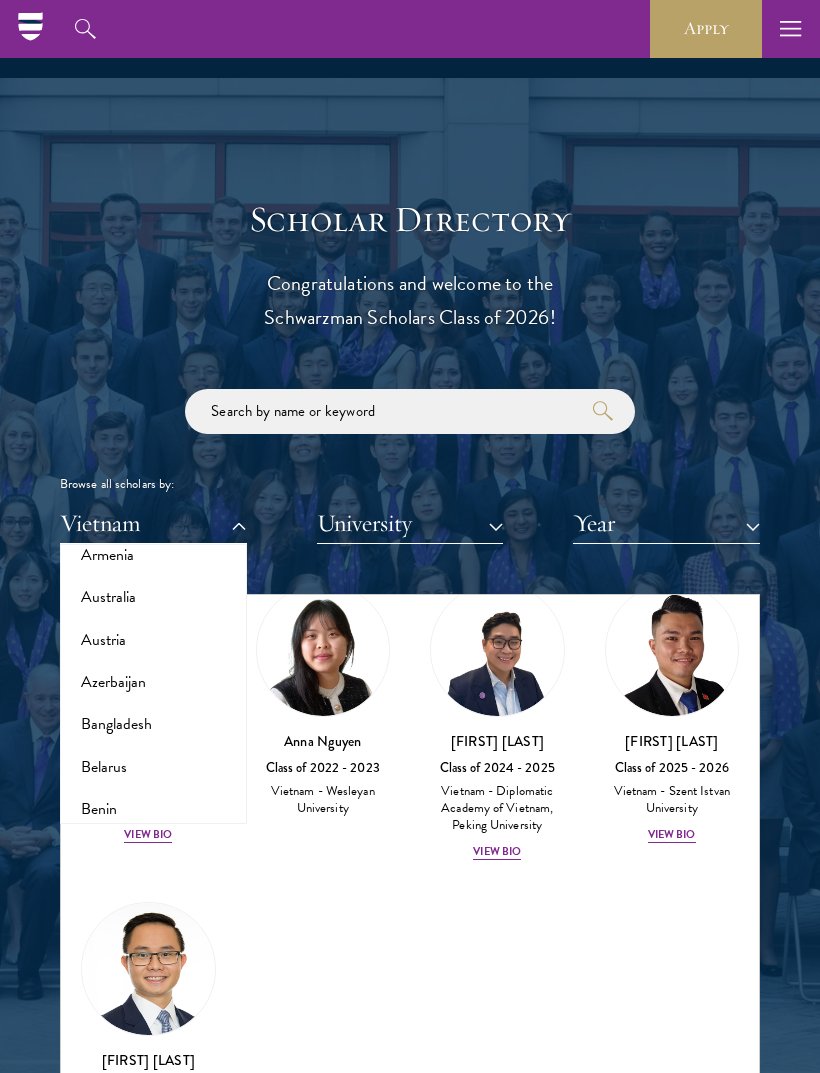click on "Australia" at bounding box center (153, 597) 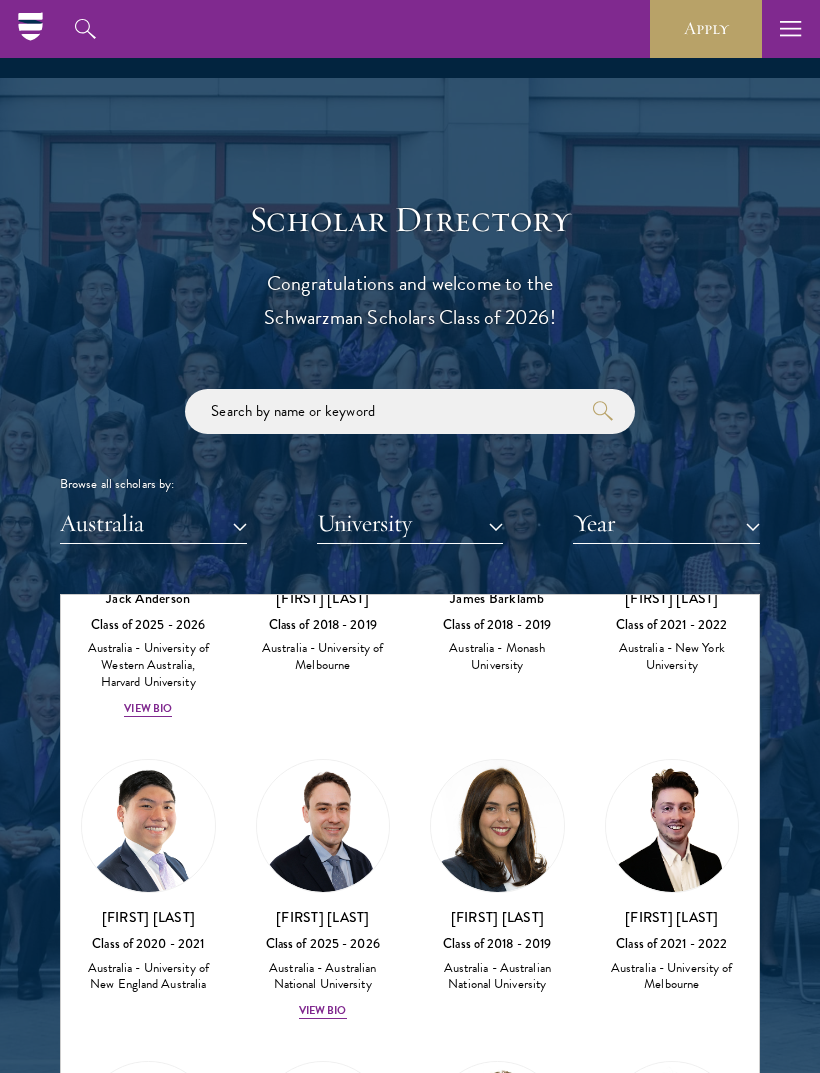 scroll, scrollTop: 253, scrollLeft: 0, axis: vertical 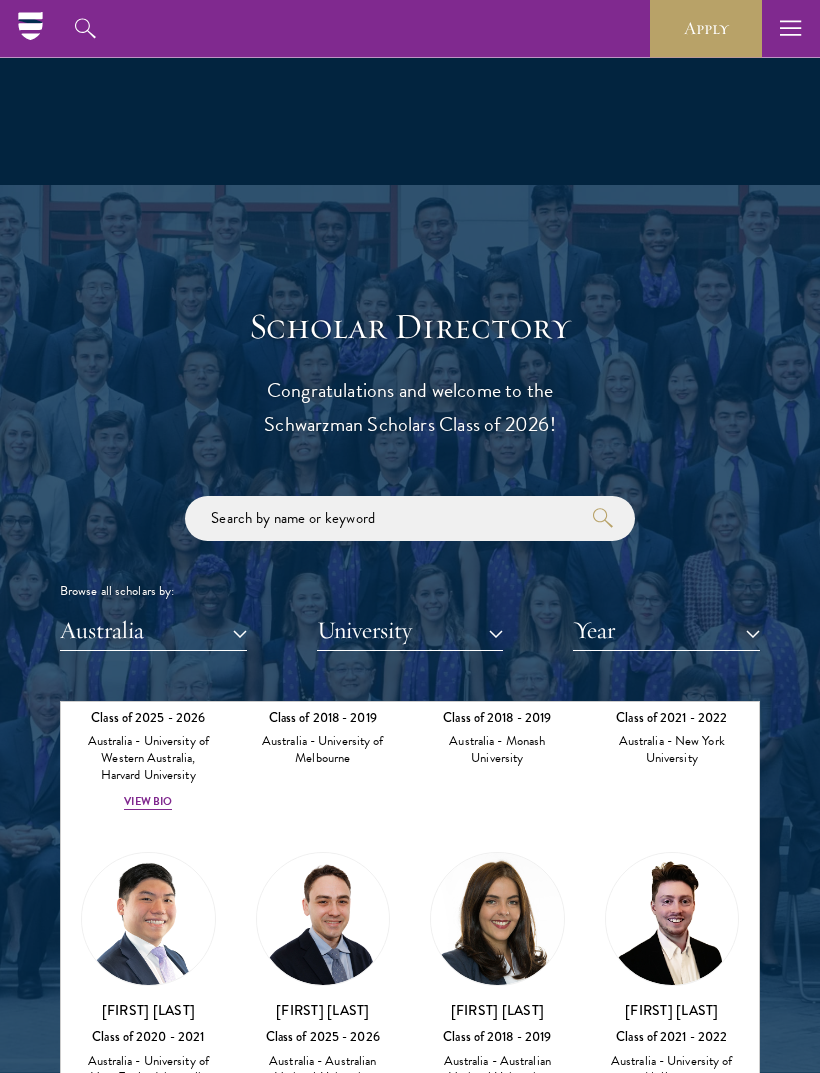 click on "Australia" at bounding box center (153, 631) 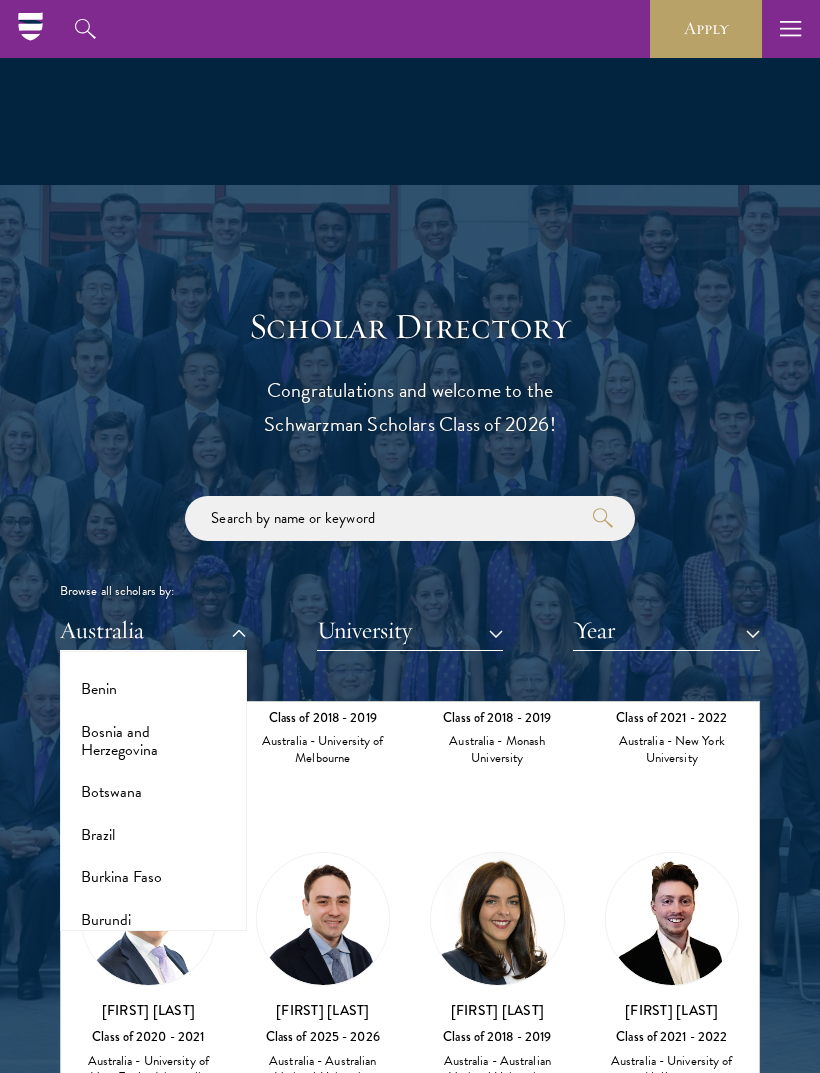 scroll, scrollTop: 588, scrollLeft: 0, axis: vertical 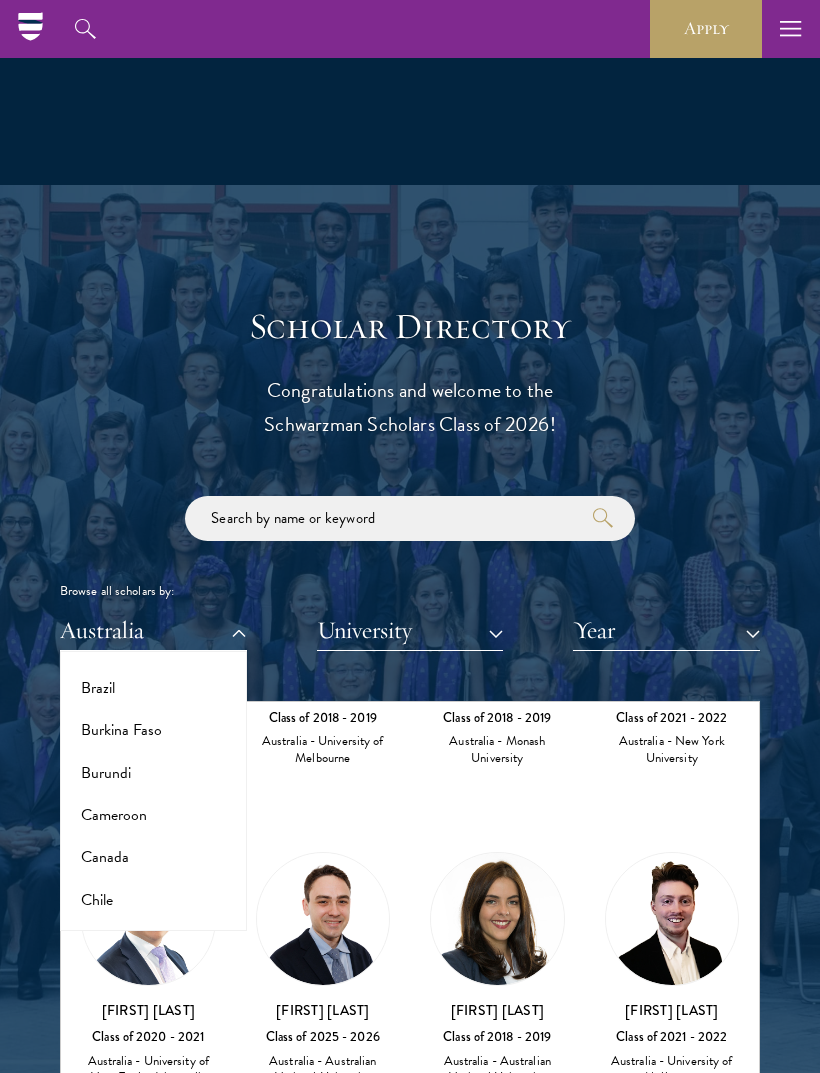 click on "Cameroon" at bounding box center [153, 815] 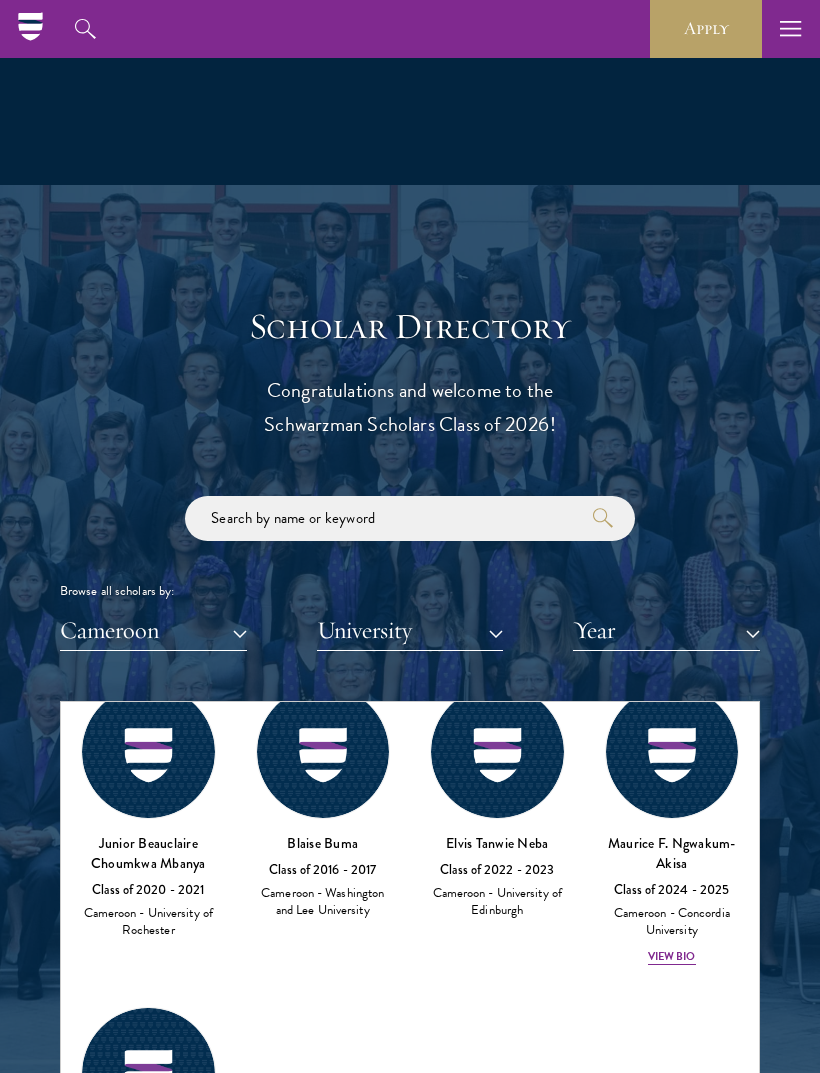scroll, scrollTop: 96, scrollLeft: 0, axis: vertical 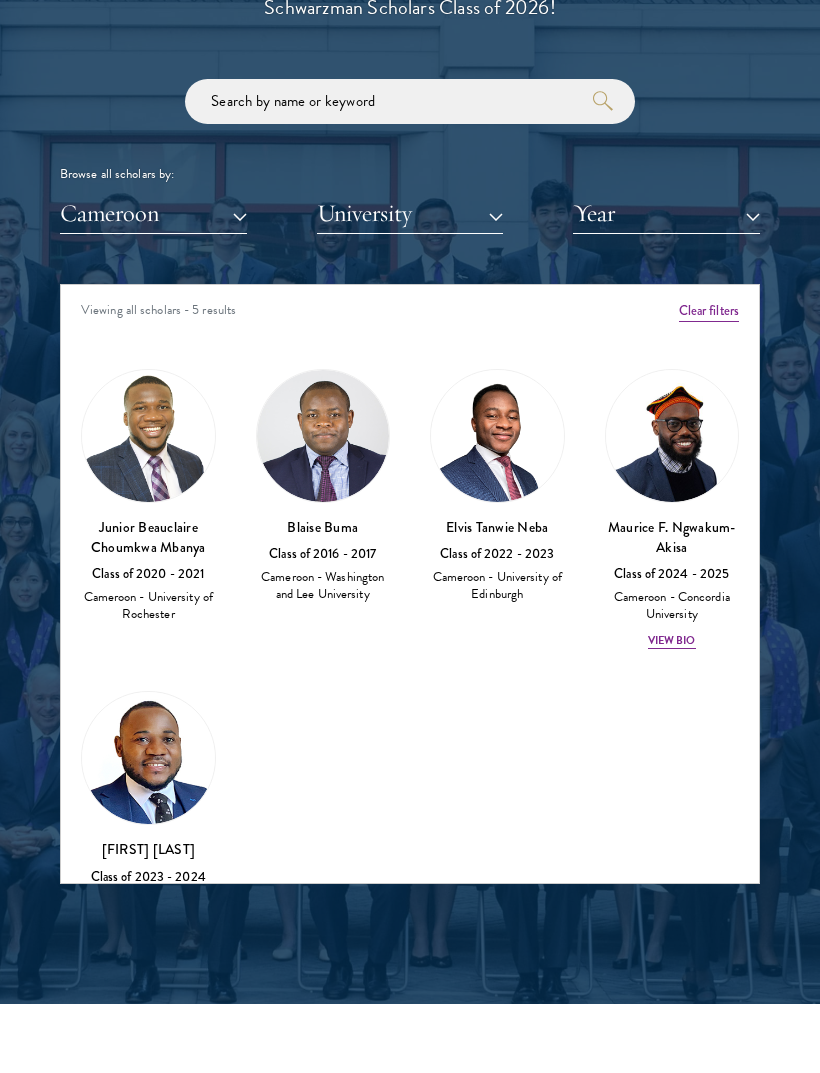 click on "Cameroon" at bounding box center (153, 213) 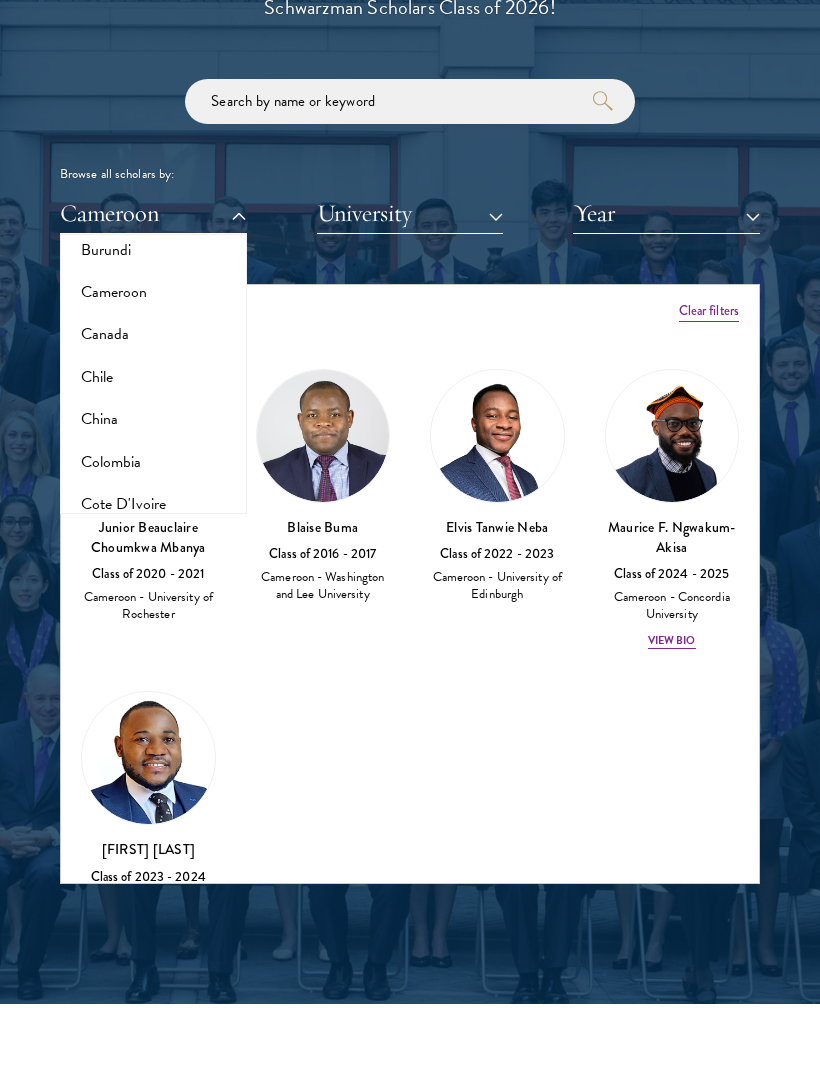 scroll, scrollTop: 695, scrollLeft: 0, axis: vertical 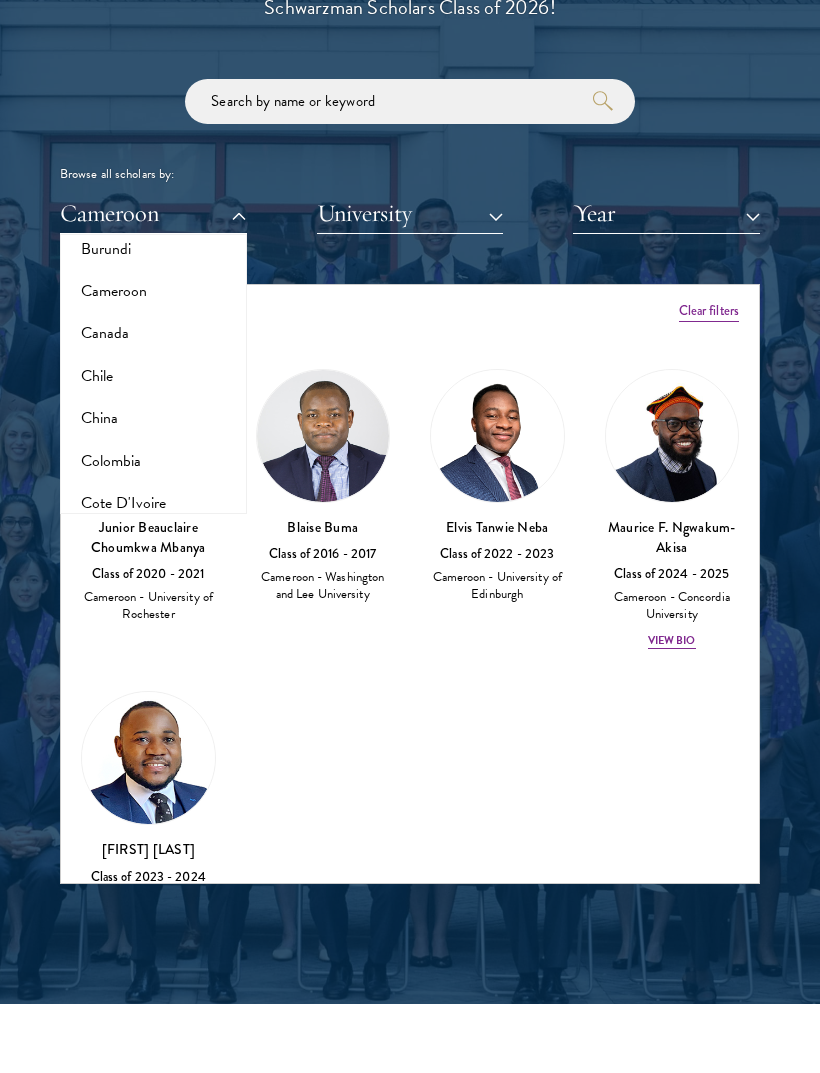 click on "China" at bounding box center [153, 418] 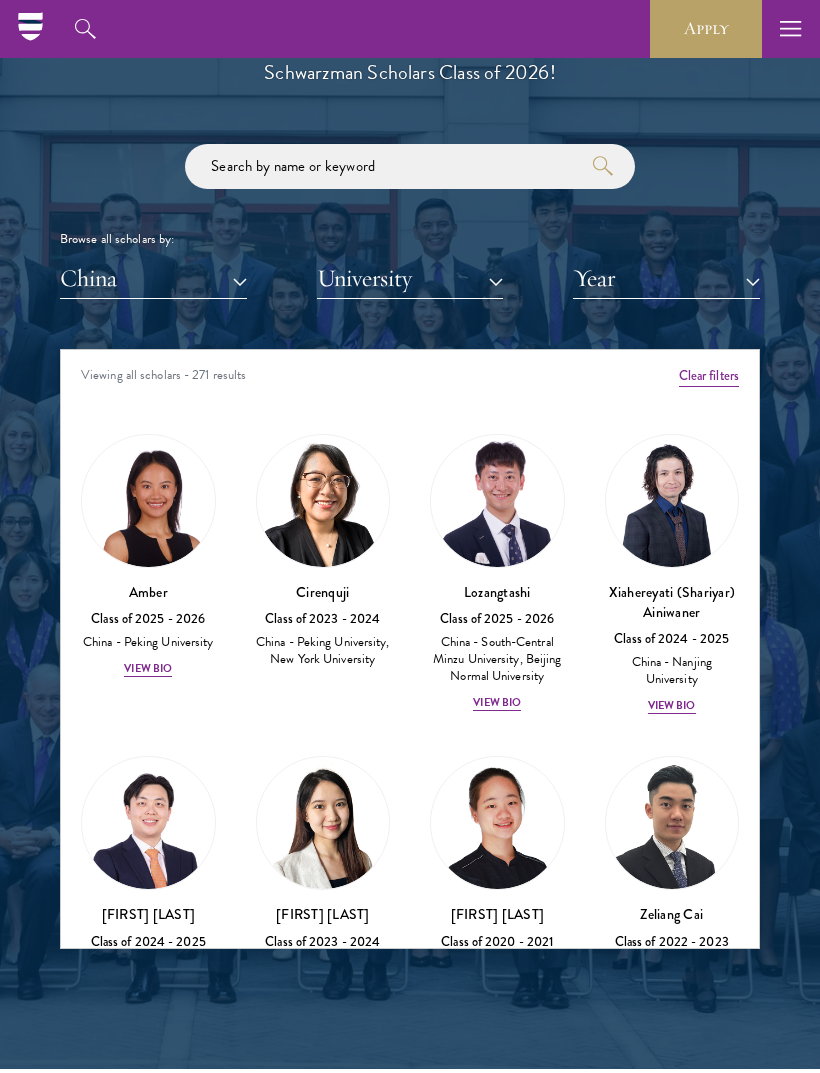 scroll, scrollTop: 2221, scrollLeft: 0, axis: vertical 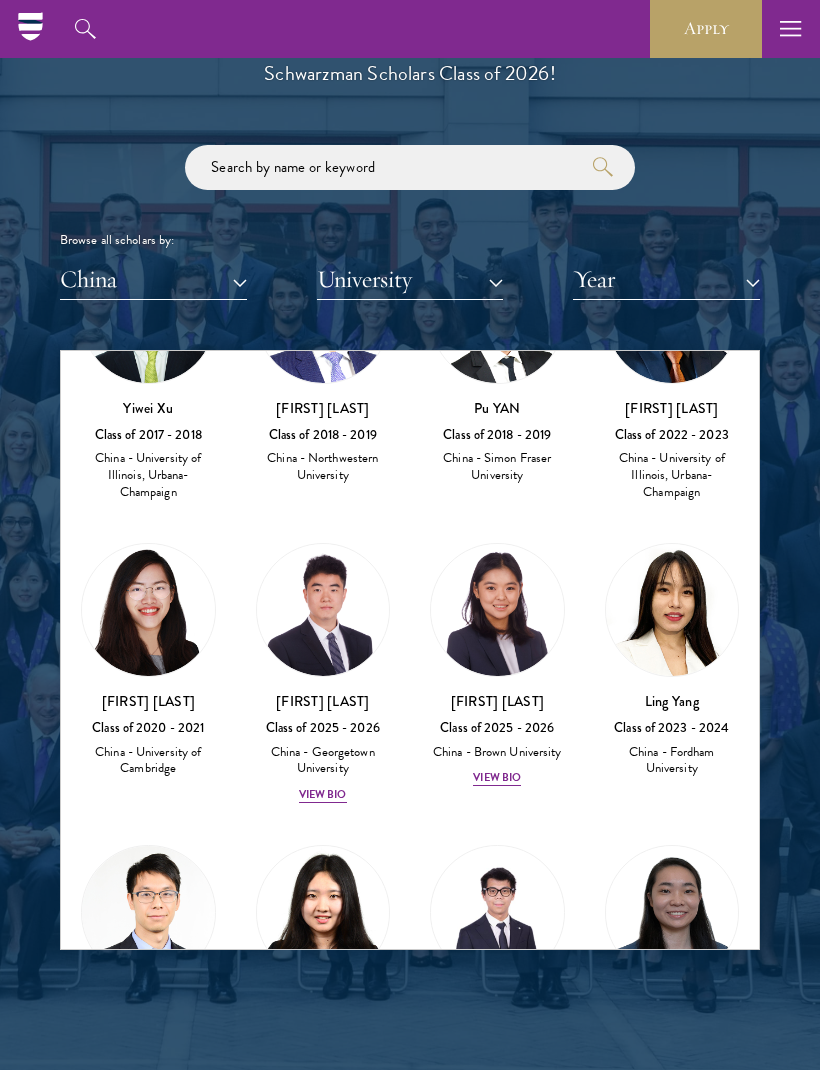 click on "View Bio" at bounding box center [497, 778] 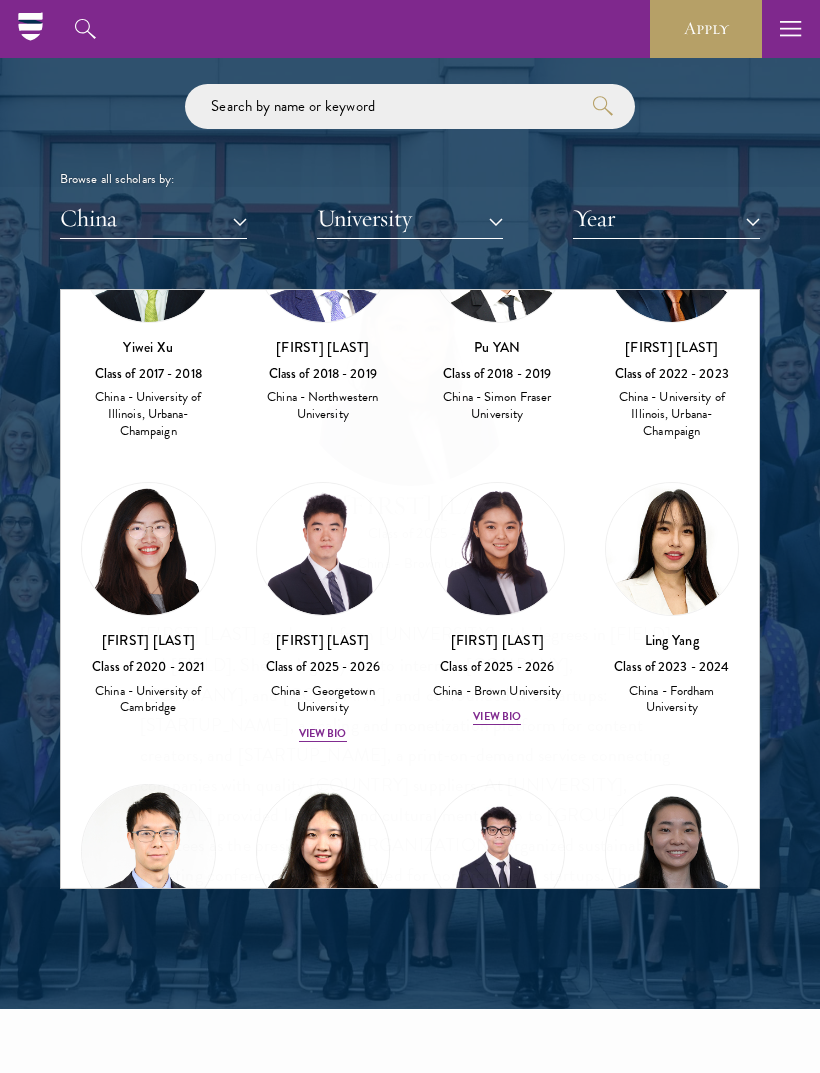 scroll, scrollTop: 2285, scrollLeft: 0, axis: vertical 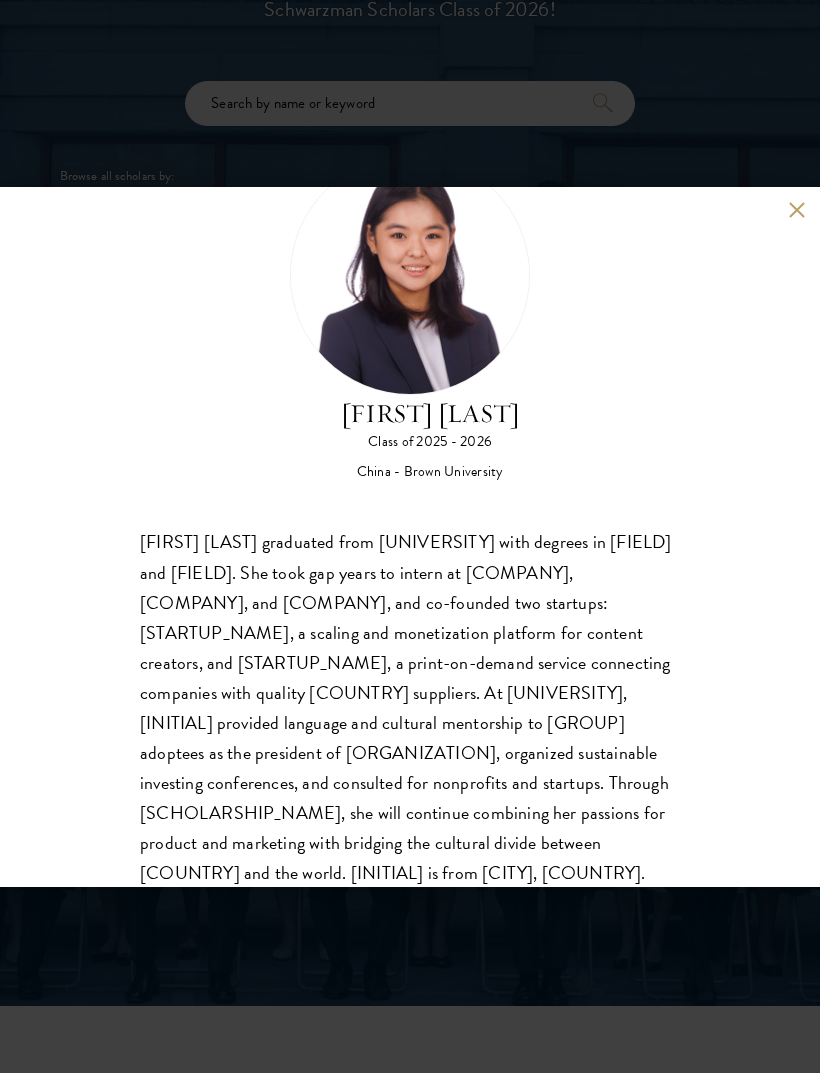 click at bounding box center (796, 210) 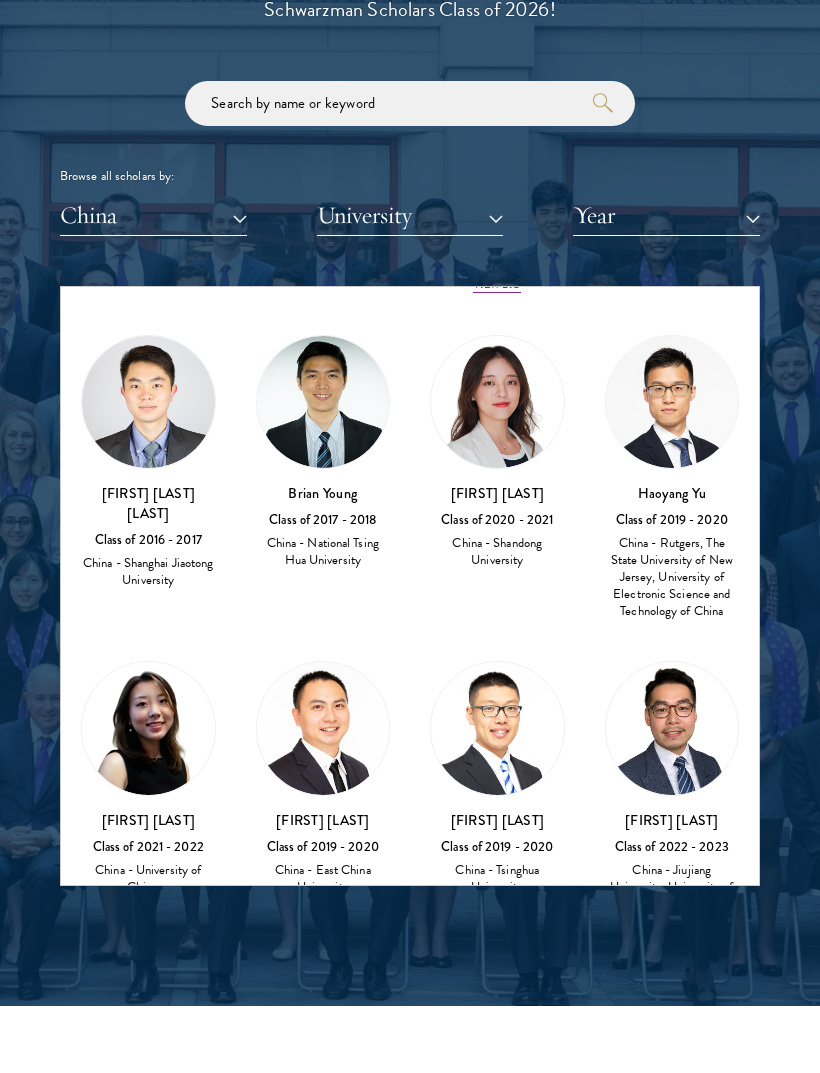 scroll, scrollTop: 16796, scrollLeft: 0, axis: vertical 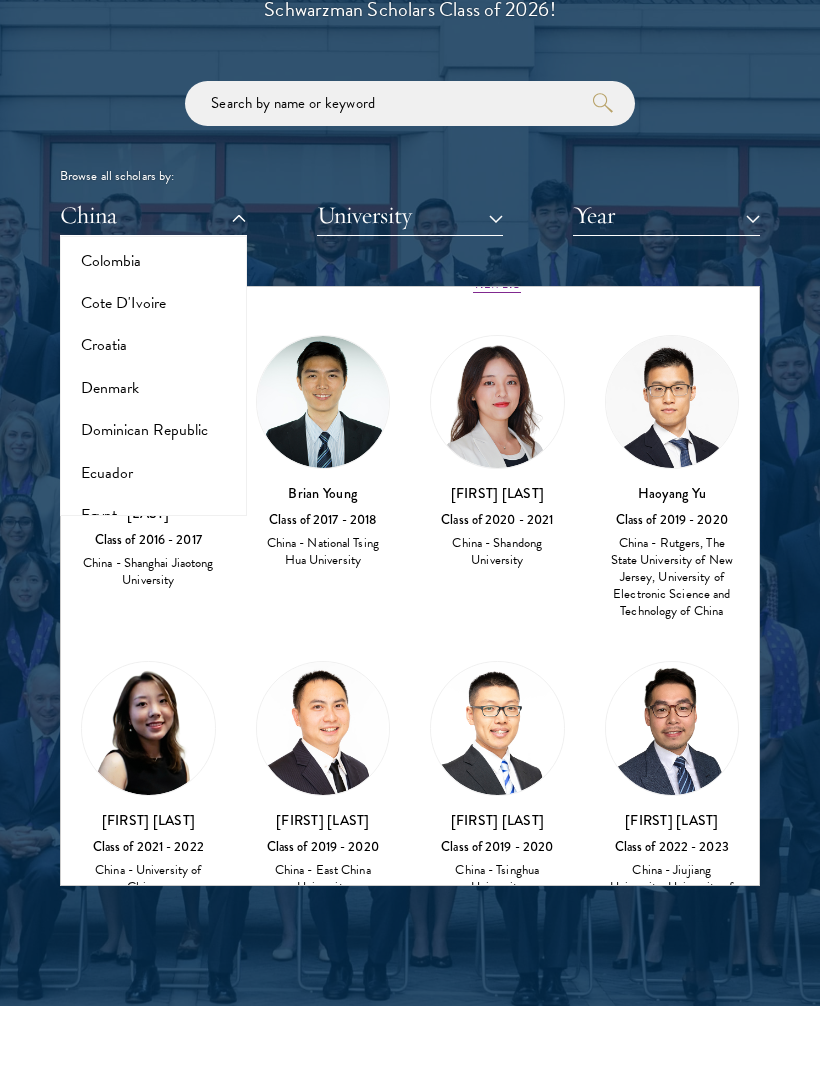 click on "Dominican Republic" at bounding box center (153, 430) 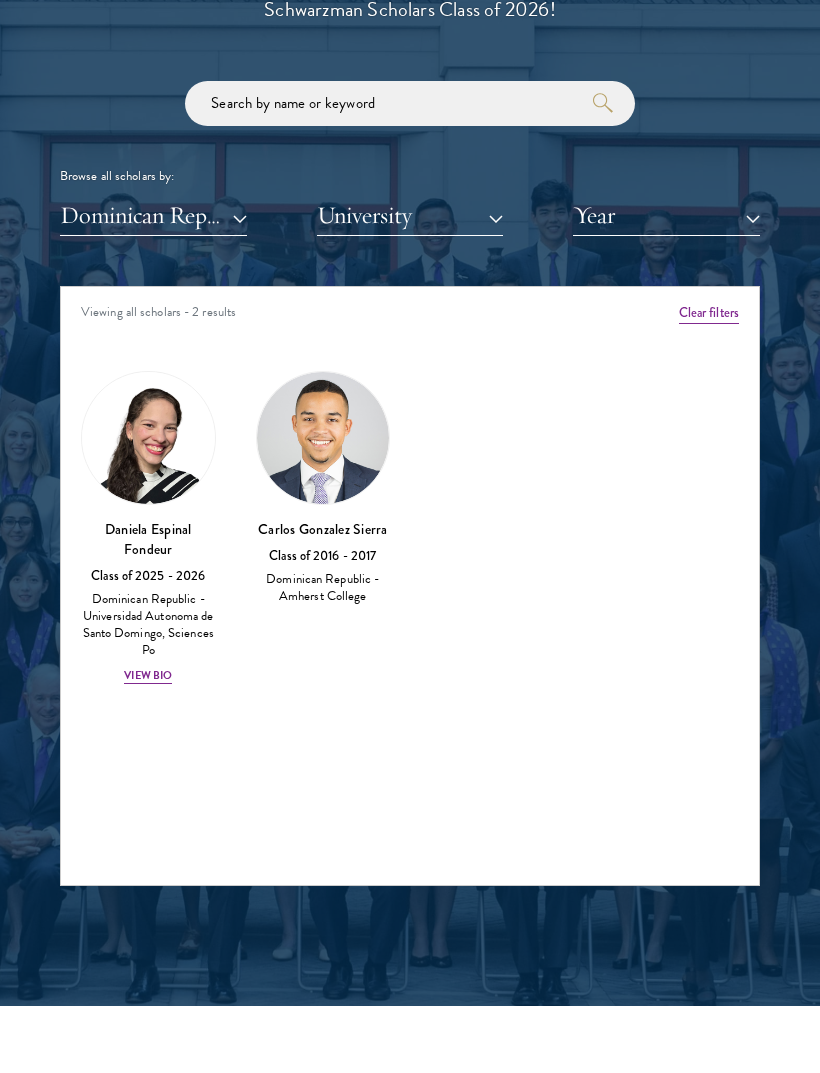 click on "Dominican Republic" at bounding box center (153, 215) 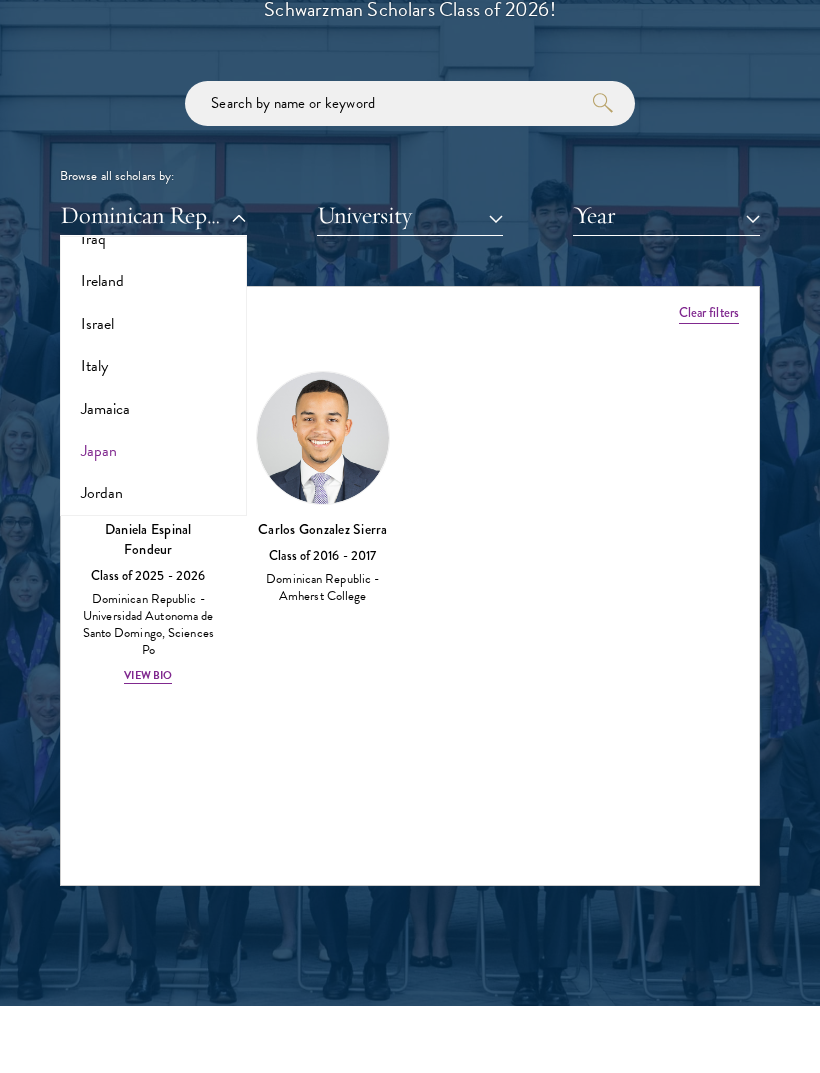 scroll, scrollTop: 1729, scrollLeft: 0, axis: vertical 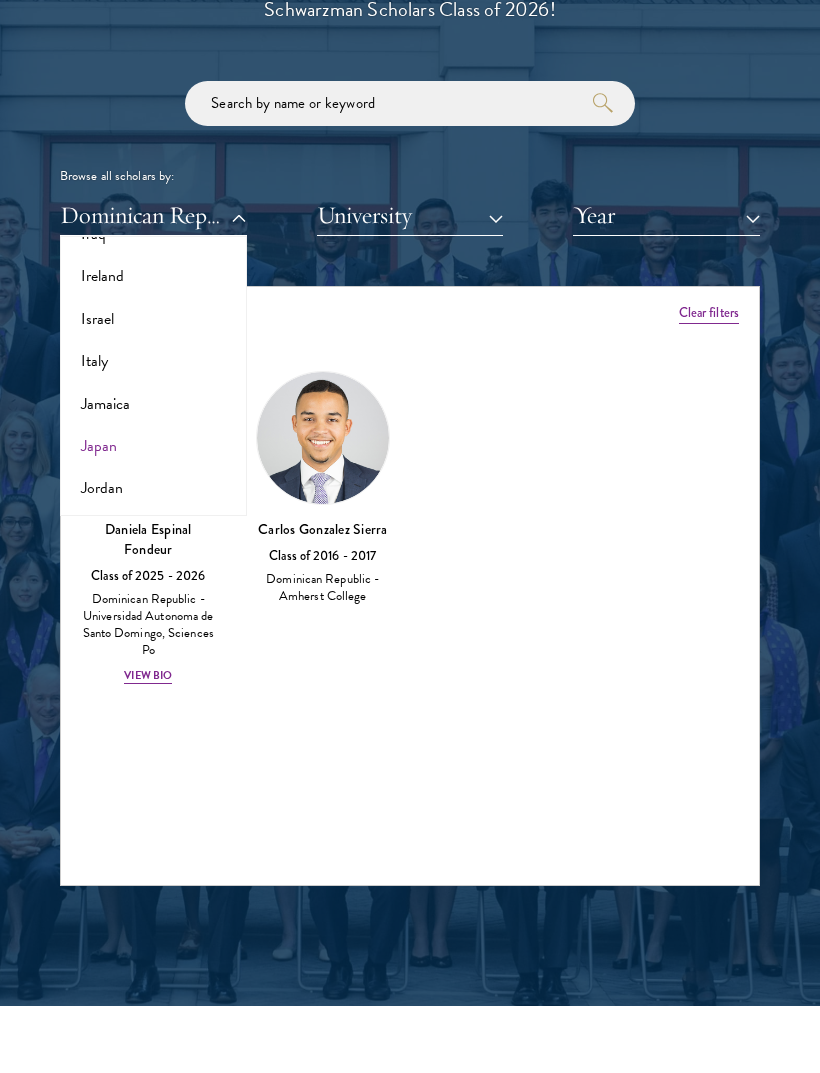 click on "Italy" at bounding box center (153, 361) 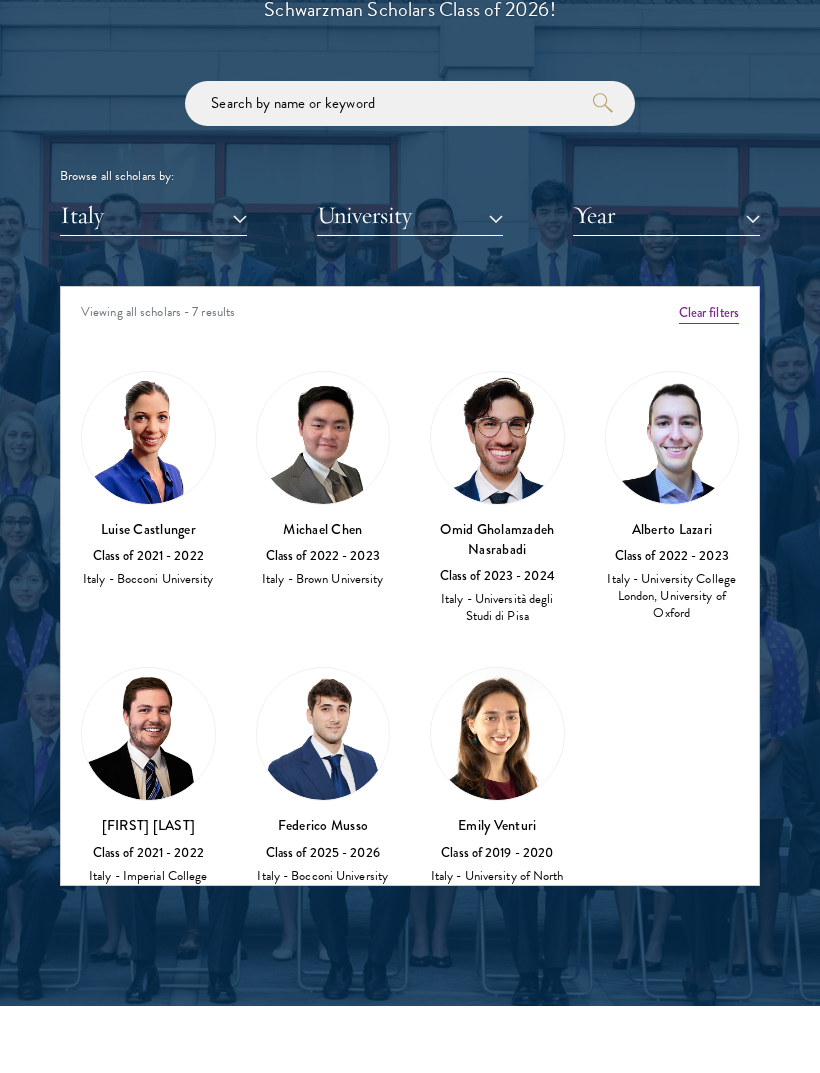 click on "Italy" at bounding box center (153, 215) 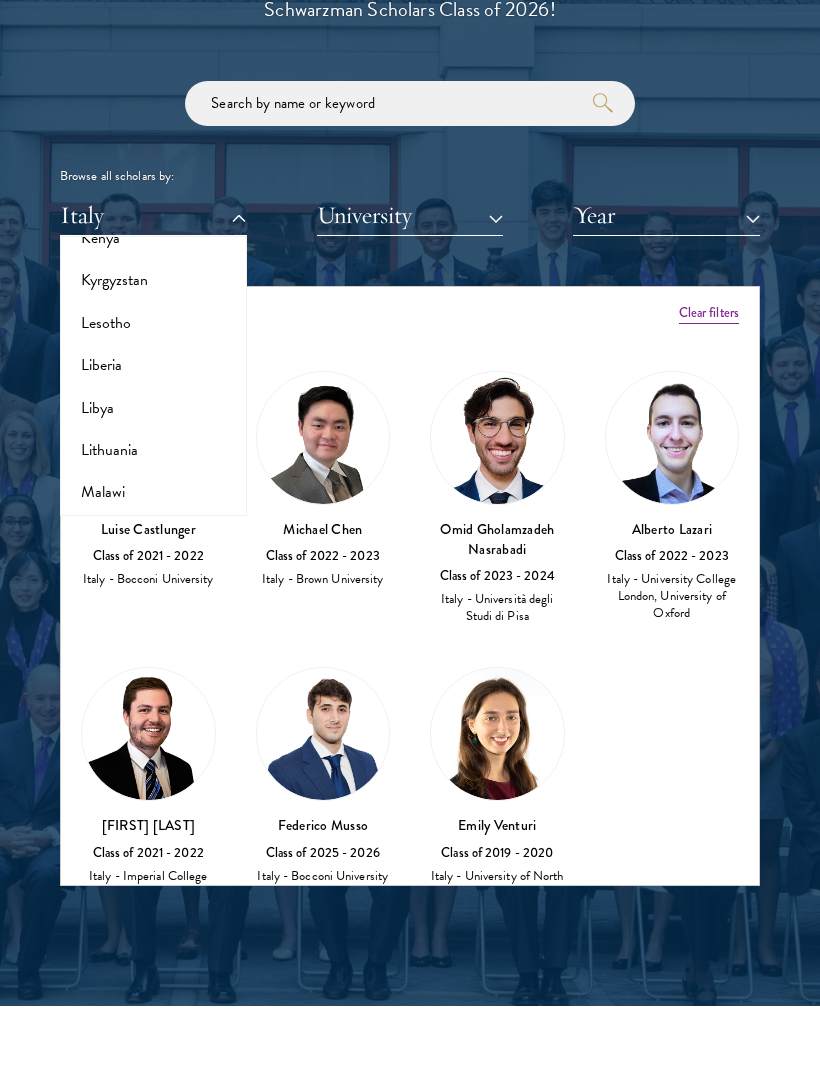 scroll, scrollTop: 2065, scrollLeft: 0, axis: vertical 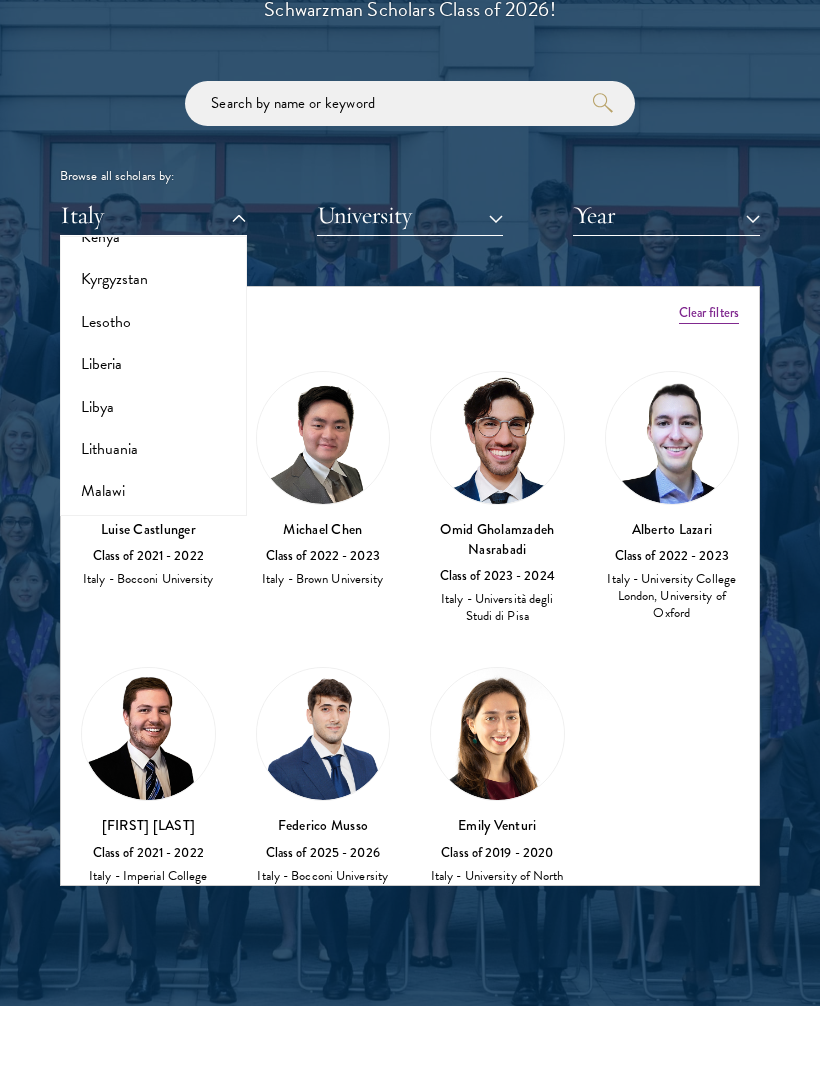click on "Kyrgyzstan" at bounding box center [153, 279] 